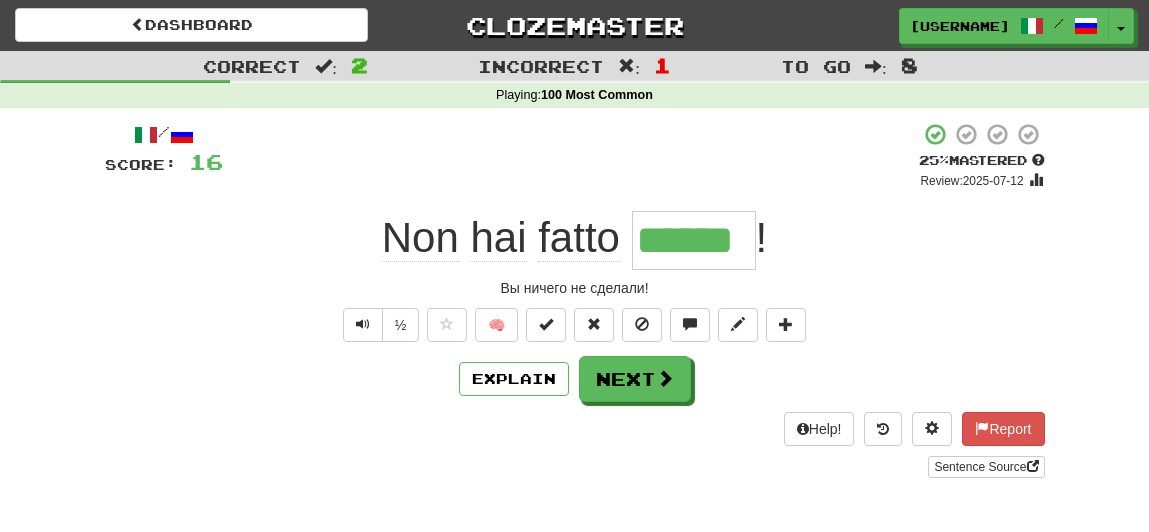 scroll, scrollTop: 0, scrollLeft: 0, axis: both 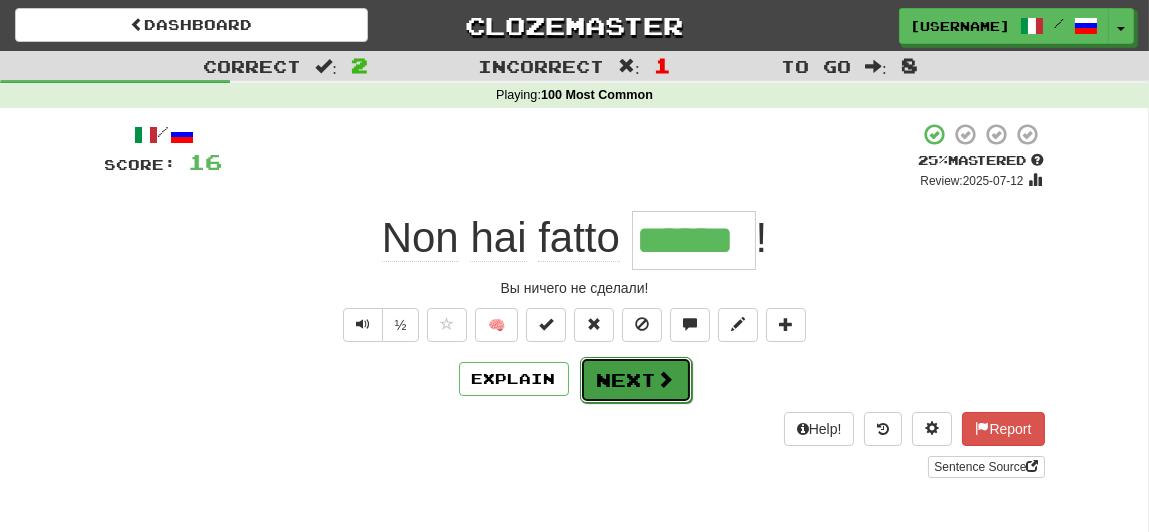 click on "Next" at bounding box center [636, 380] 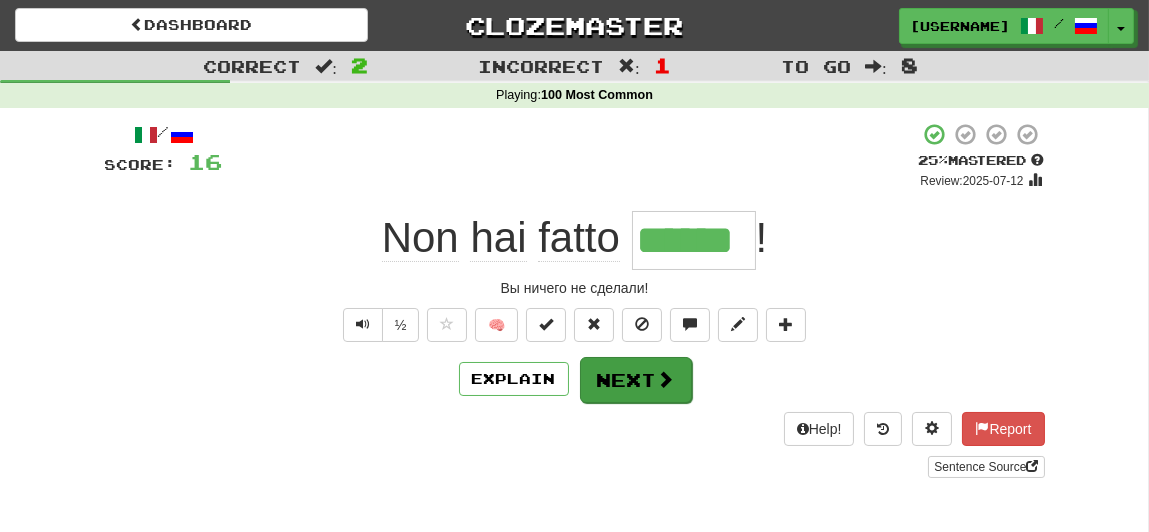 type 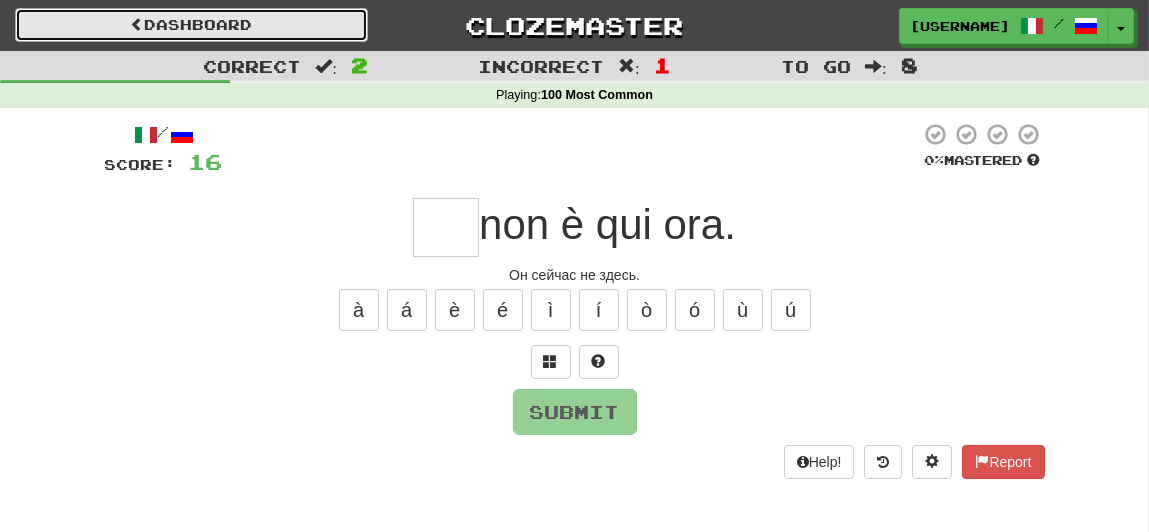 click on "Dashboard" at bounding box center (191, 25) 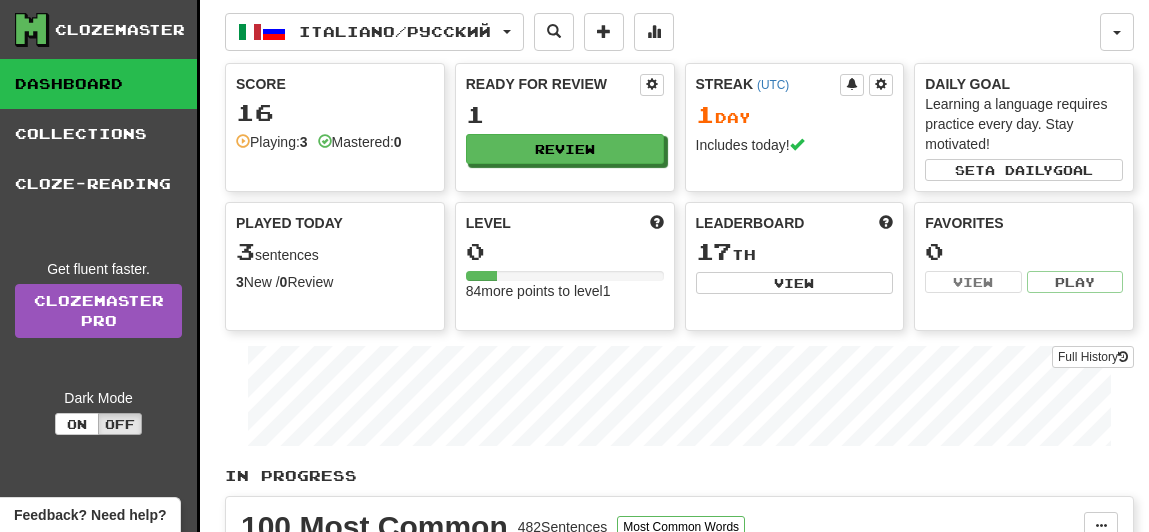 scroll, scrollTop: 0, scrollLeft: 0, axis: both 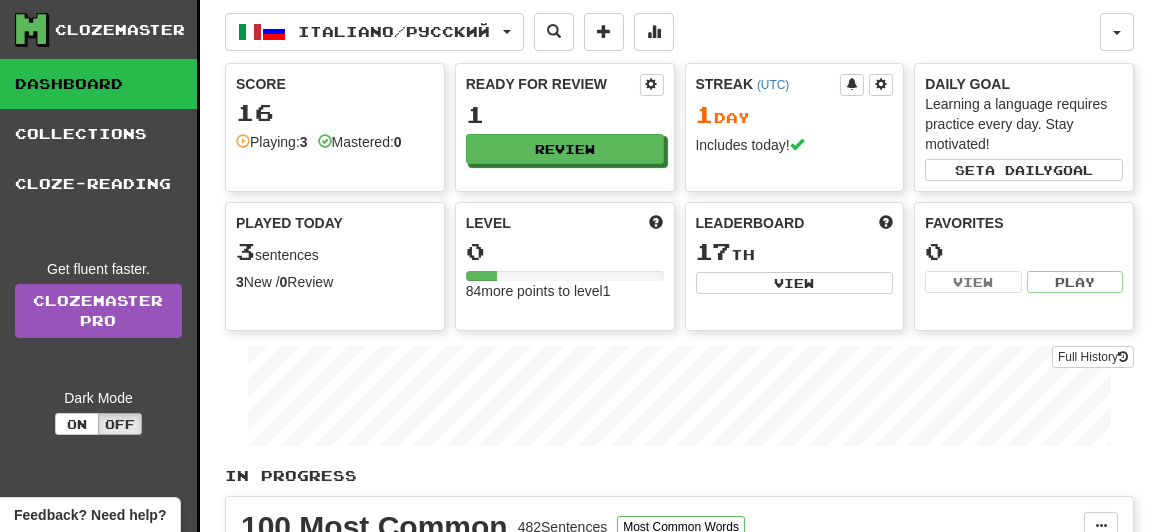 click on "3  sentences" at bounding box center (335, 252) 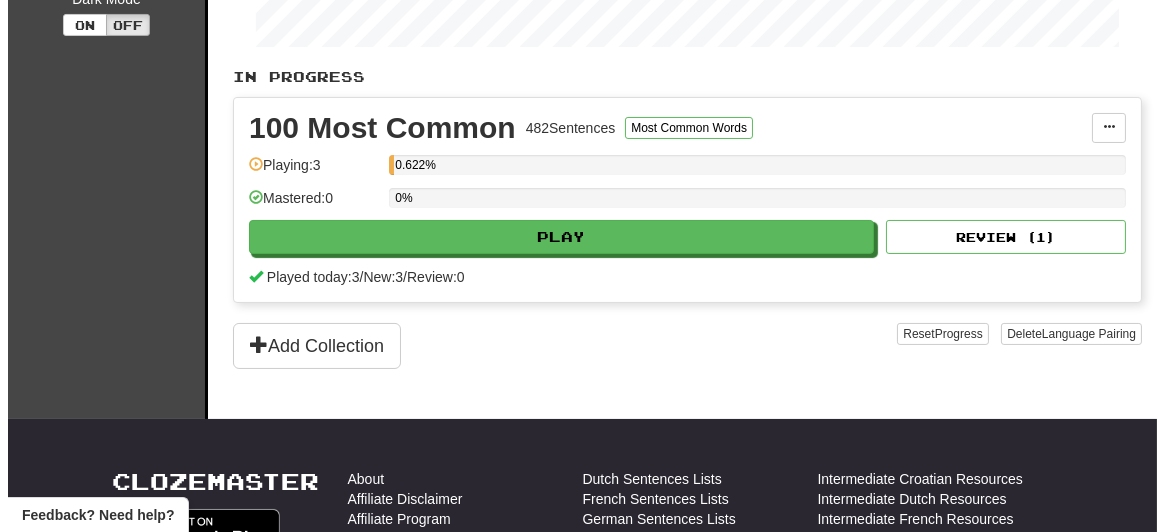 scroll, scrollTop: 199, scrollLeft: 0, axis: vertical 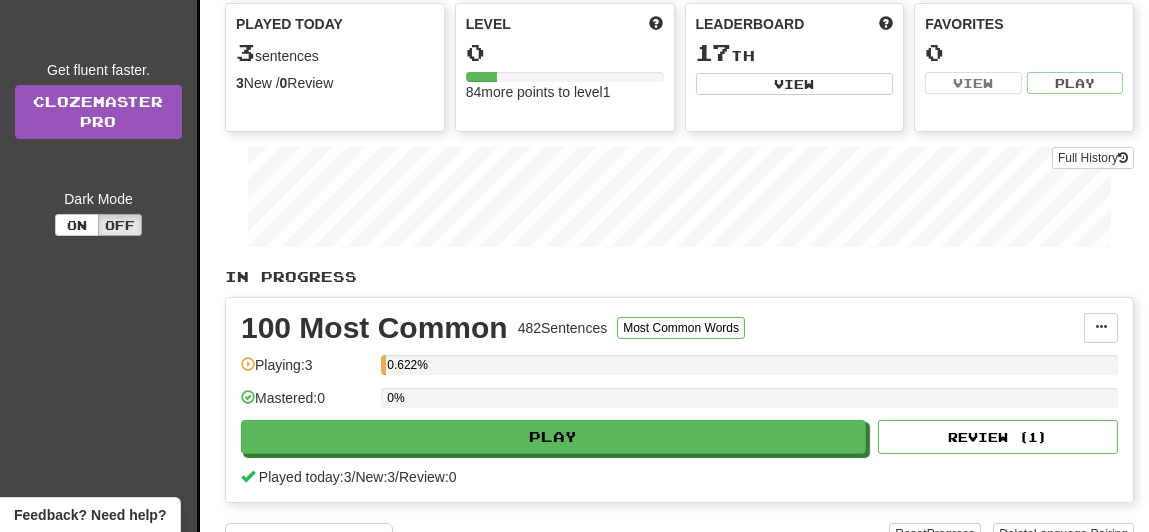 click on "0%" at bounding box center [749, 398] 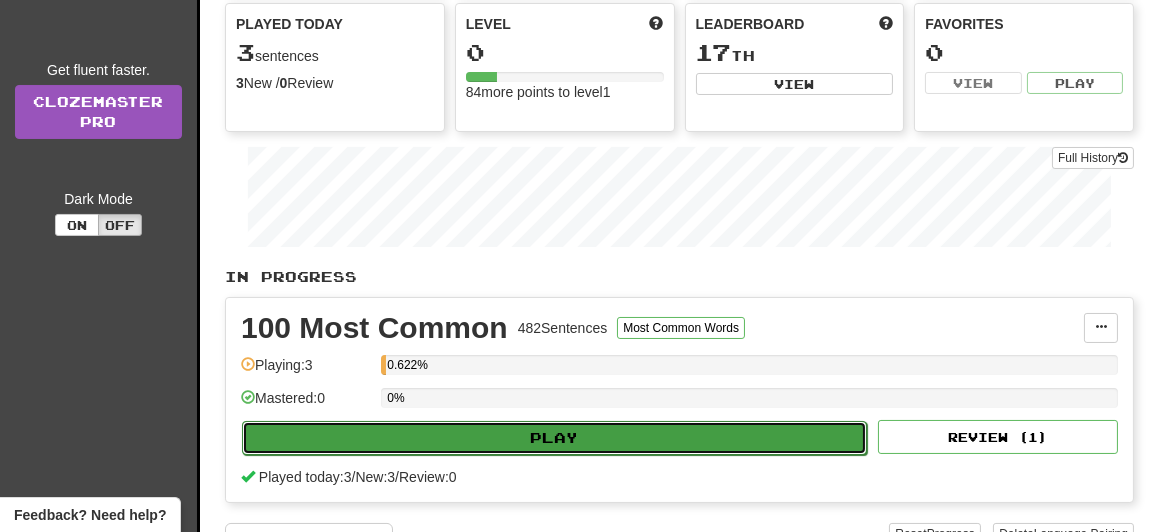 click on "Play" at bounding box center (554, 438) 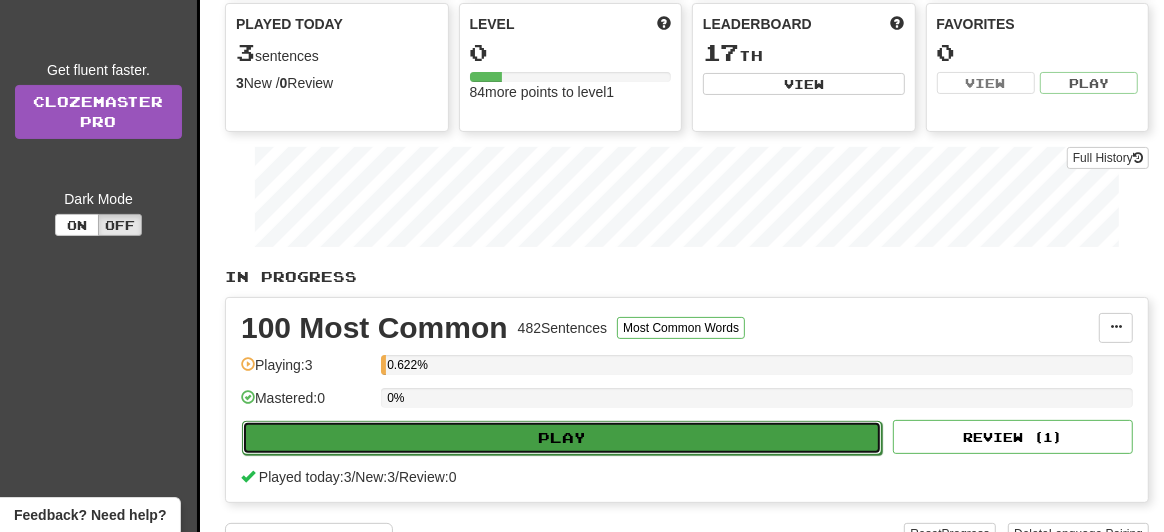 select on "**" 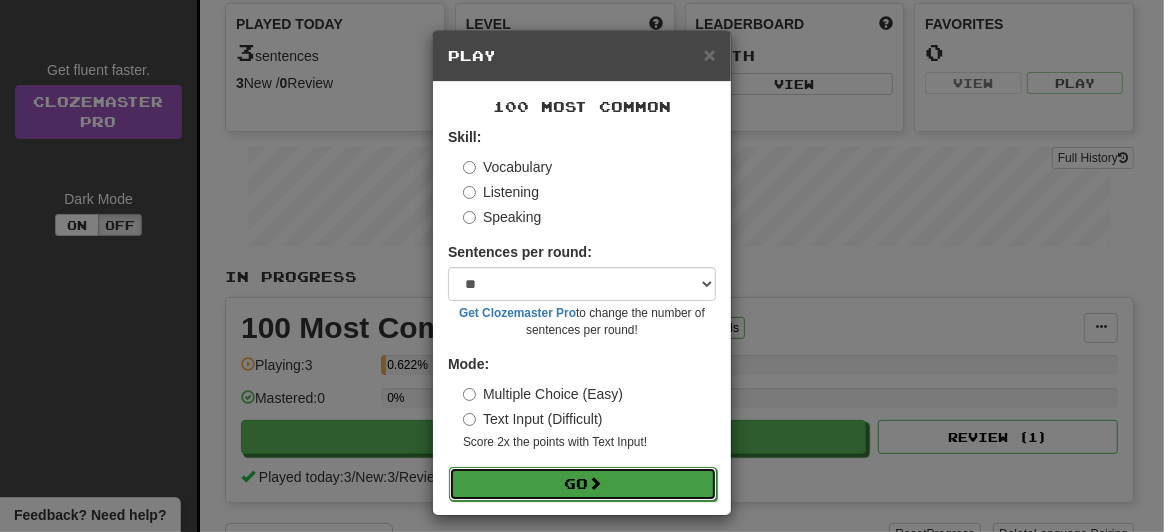 click on "Go" at bounding box center (583, 484) 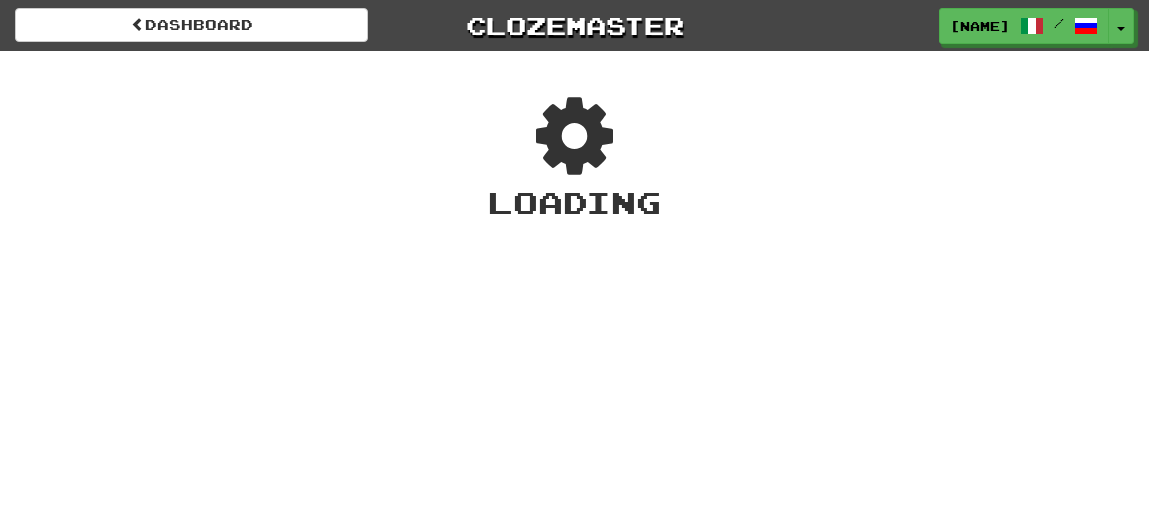 scroll, scrollTop: 0, scrollLeft: 0, axis: both 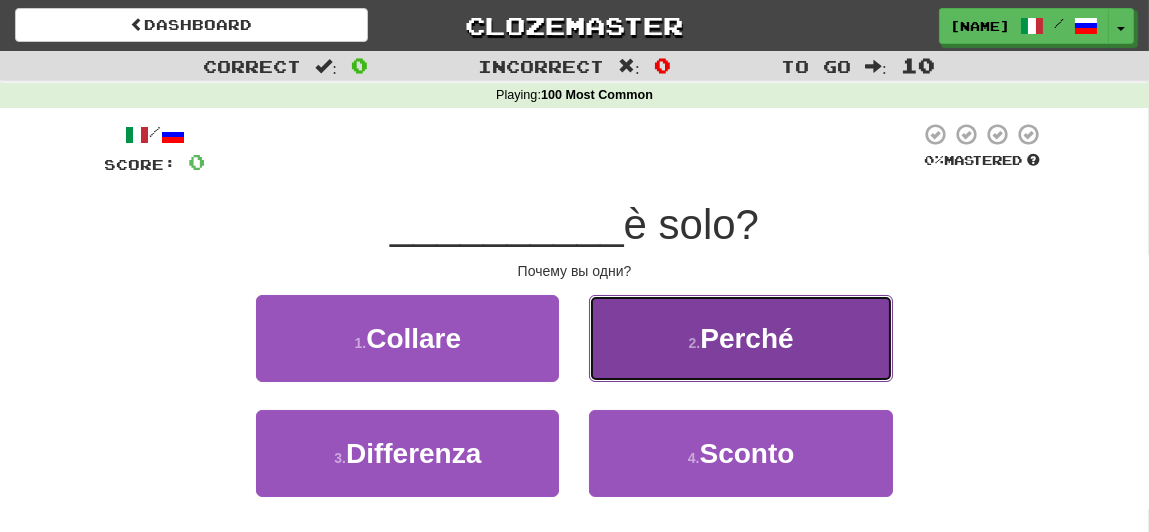 click on "2 .  Perché" at bounding box center [740, 338] 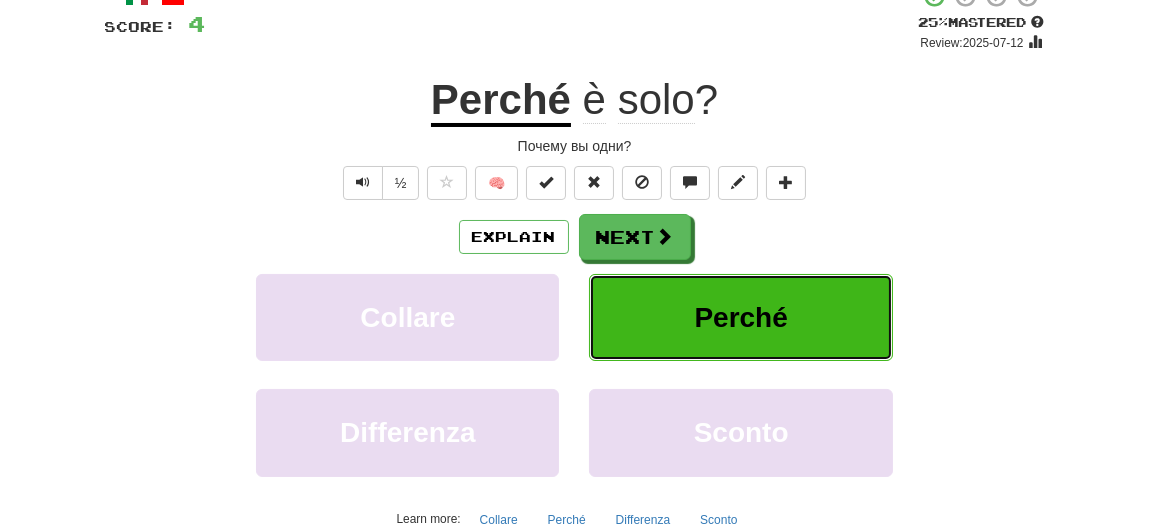 scroll, scrollTop: 99, scrollLeft: 0, axis: vertical 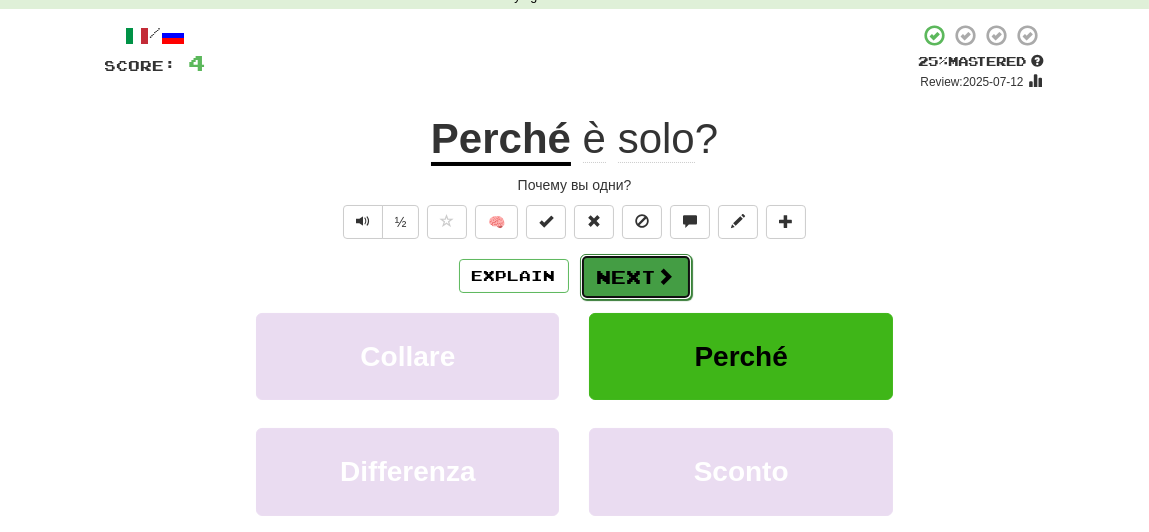 click on "Next" at bounding box center [636, 277] 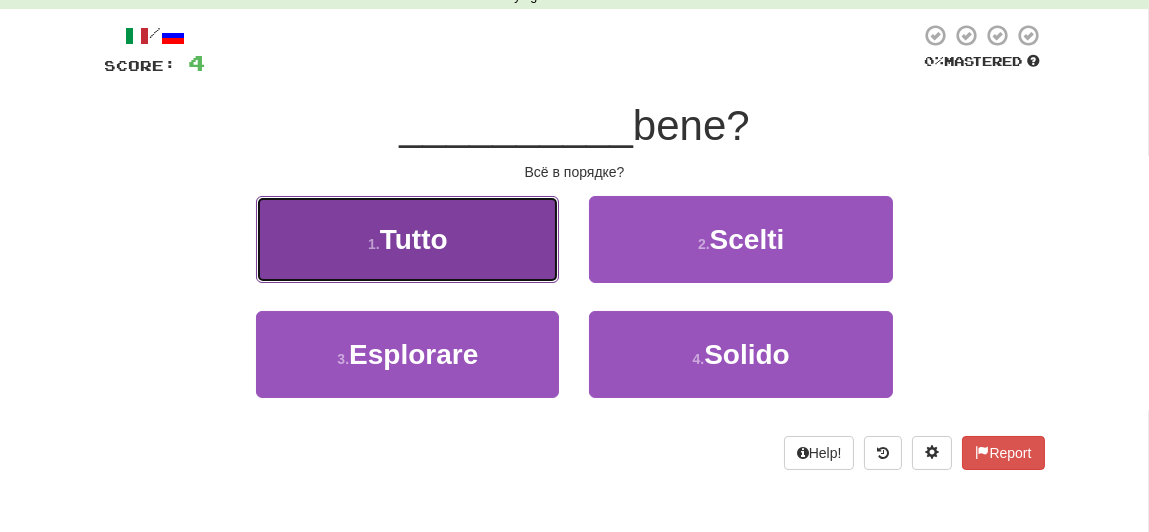 click on "1 .  Tutto" at bounding box center [407, 239] 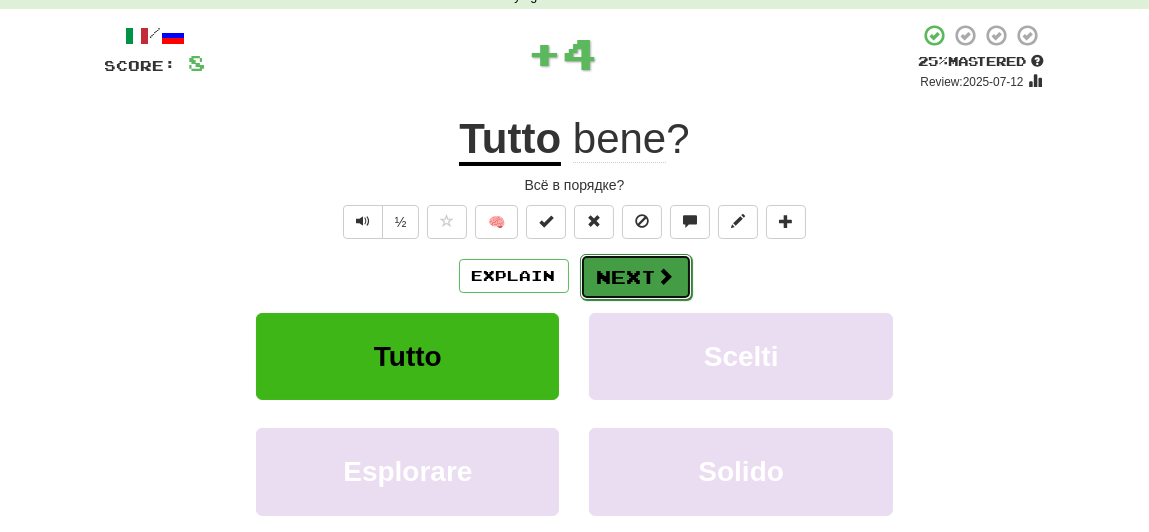 click on "Next" at bounding box center (636, 277) 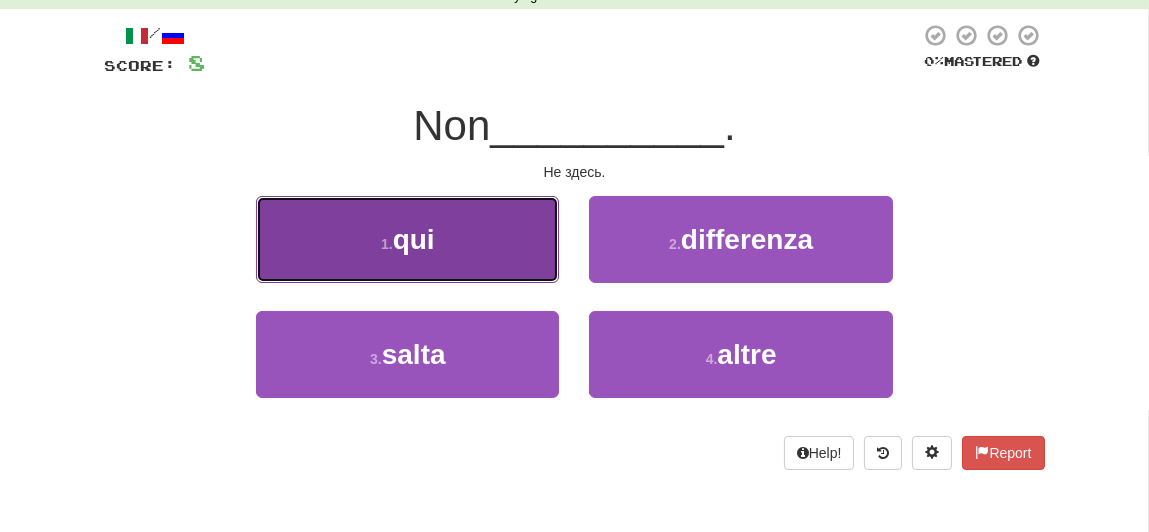 click on "1 .  qui" at bounding box center (407, 239) 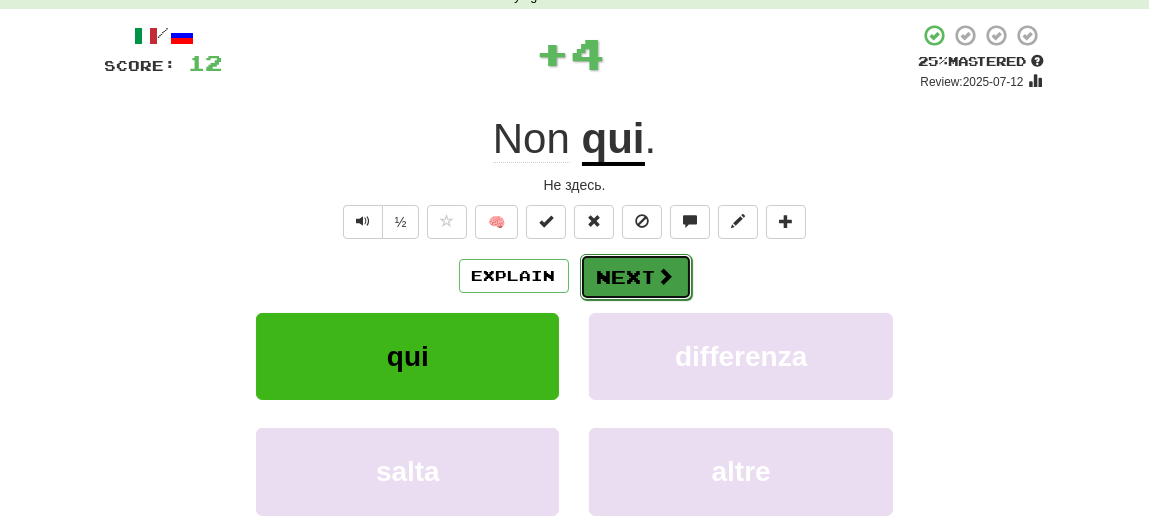 click on "Next" at bounding box center [636, 277] 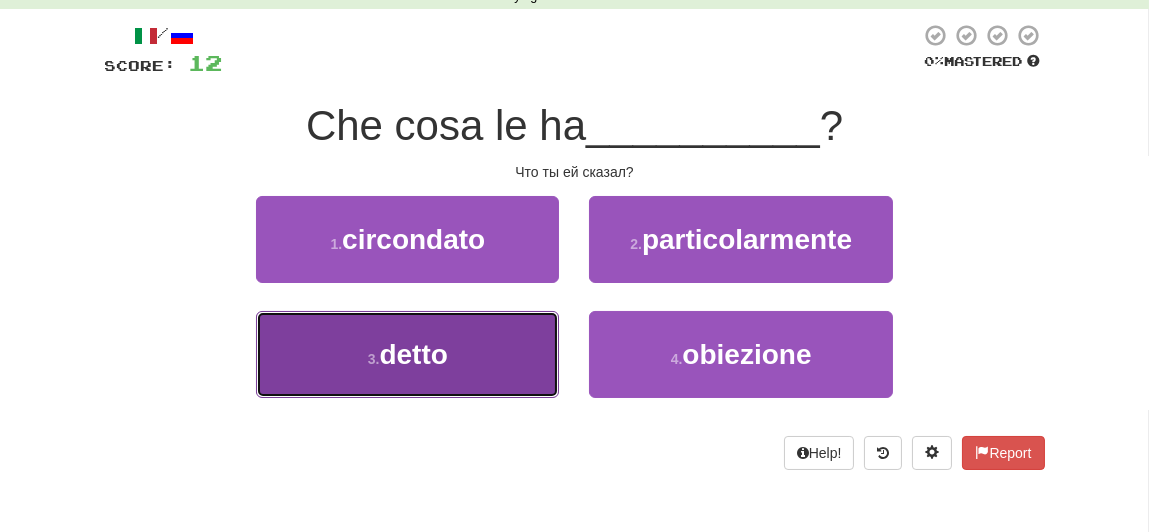 click on "3 .  detto" at bounding box center (407, 354) 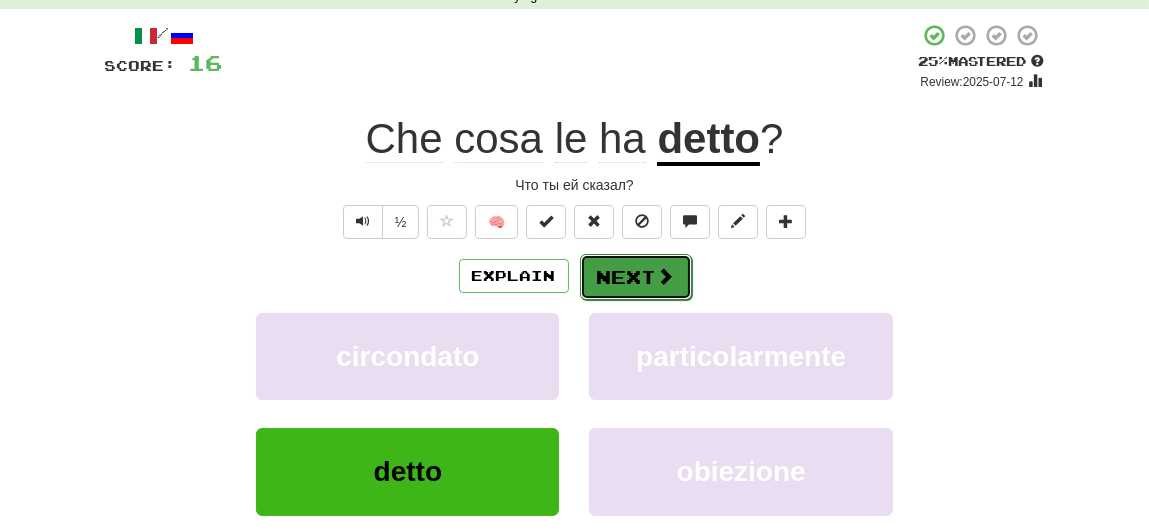 click on "Next" at bounding box center [636, 277] 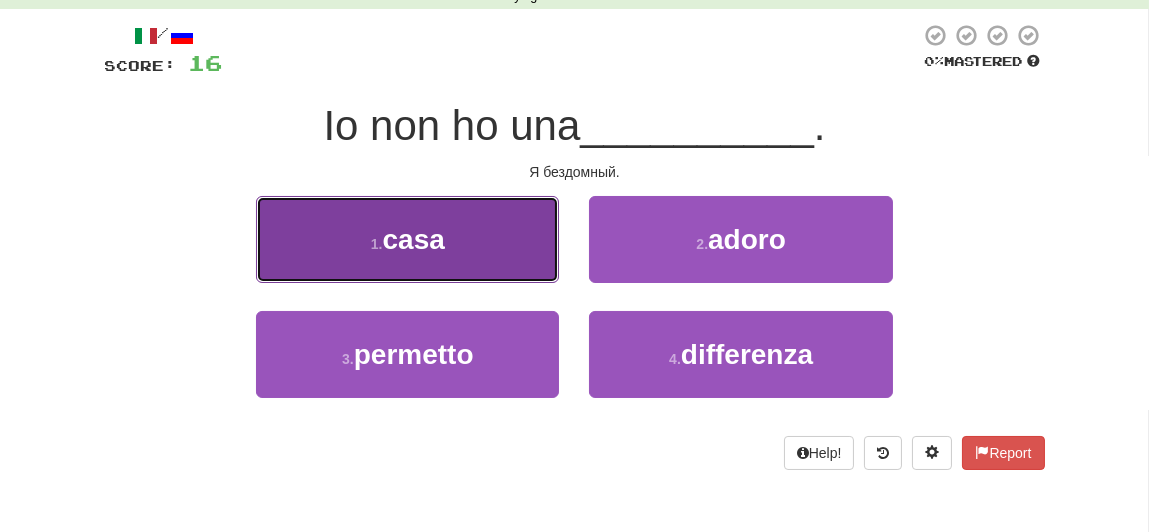 click on "1 .  casa" at bounding box center (407, 239) 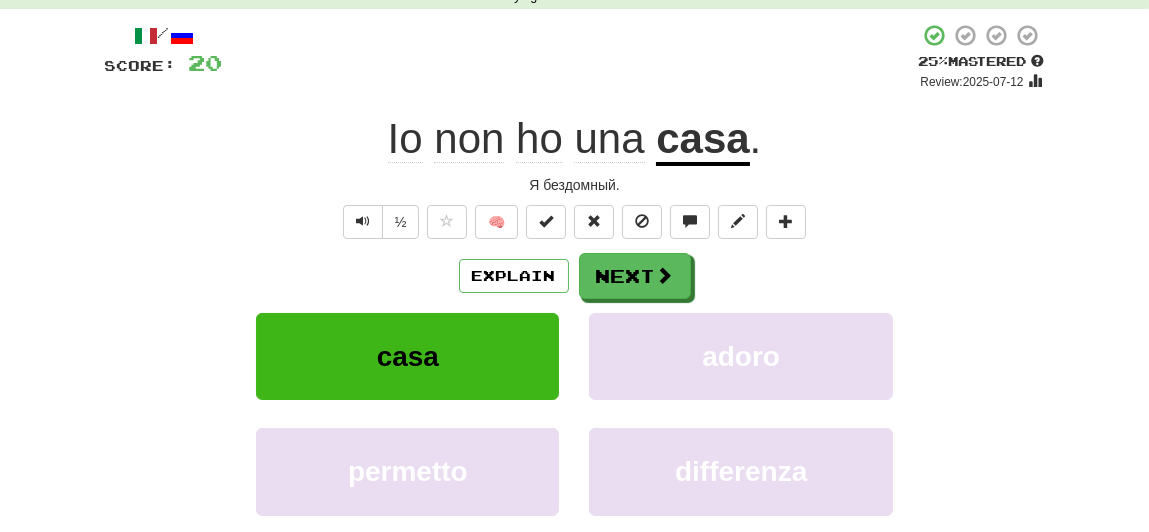 click on "Explain Next" at bounding box center [575, 276] 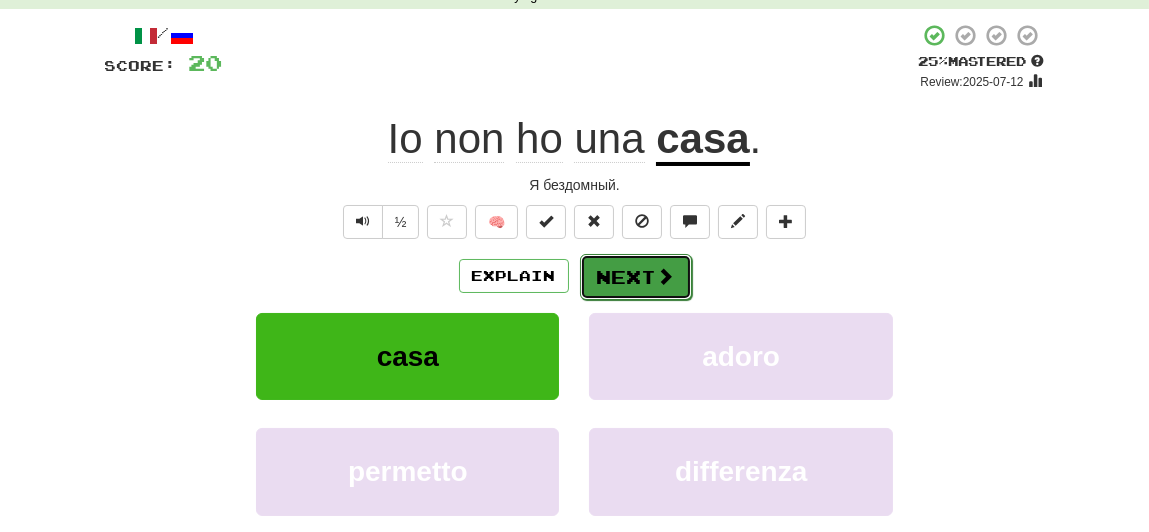 click on "Next" at bounding box center [636, 277] 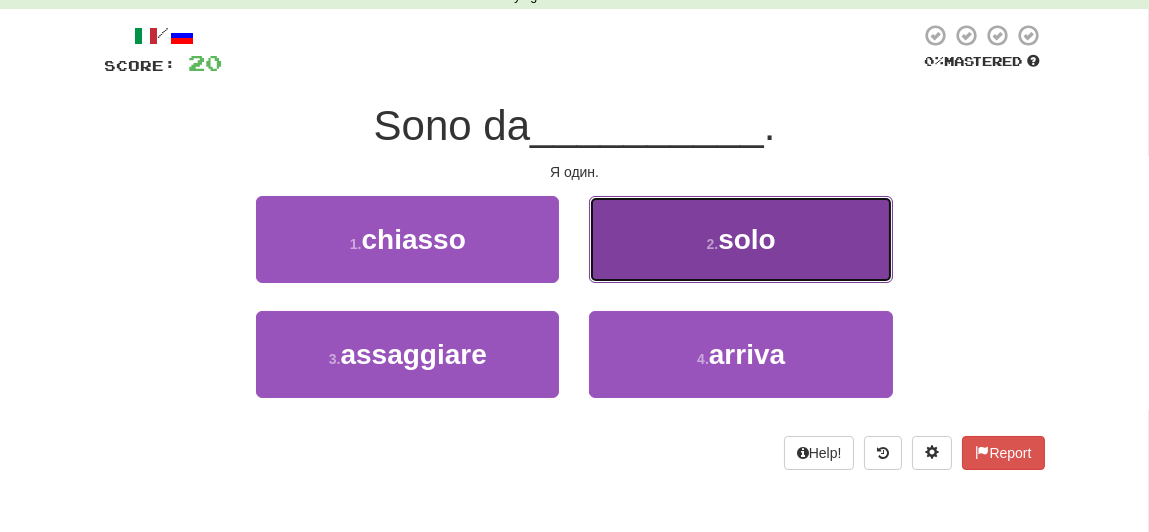 click on "solo" at bounding box center [747, 239] 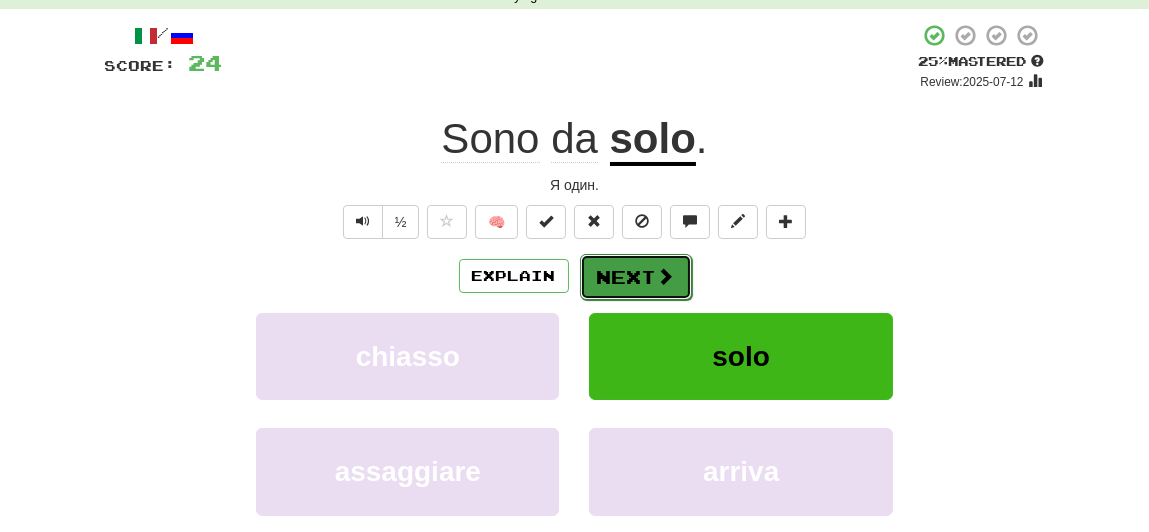 click on "Next" at bounding box center (636, 277) 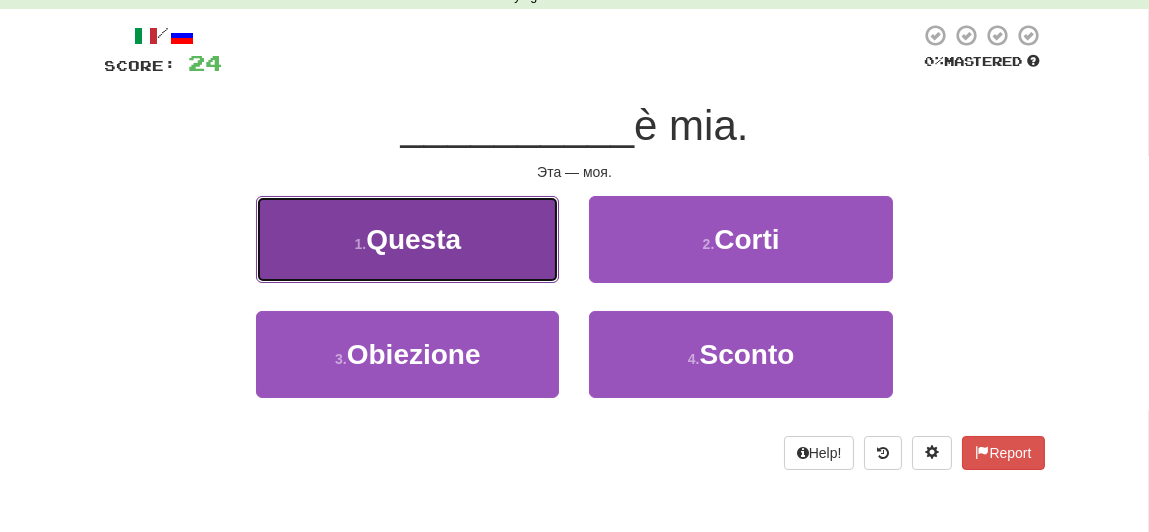 click on "1 .  Questa" at bounding box center (407, 239) 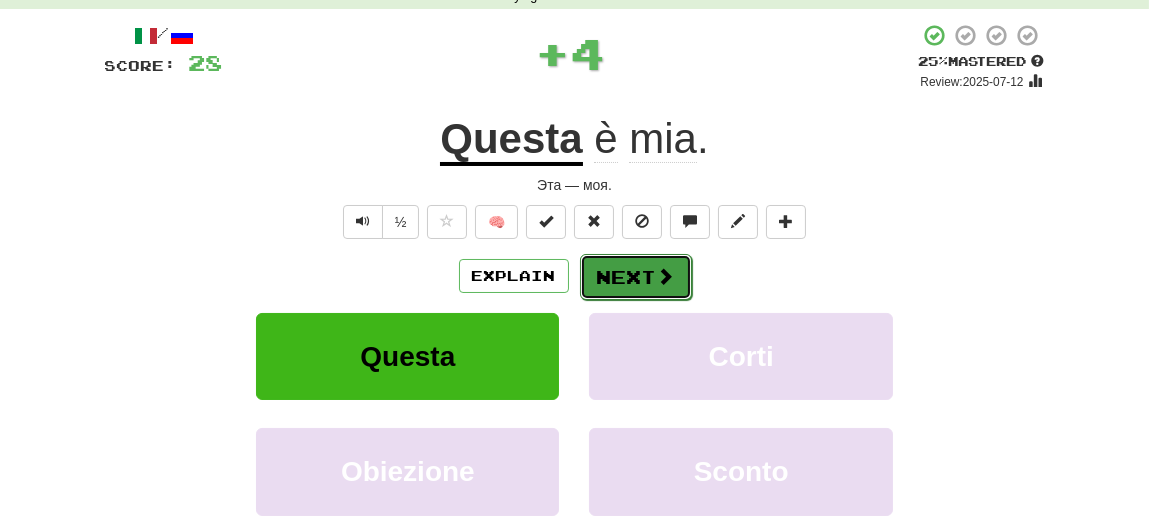 click at bounding box center (666, 276) 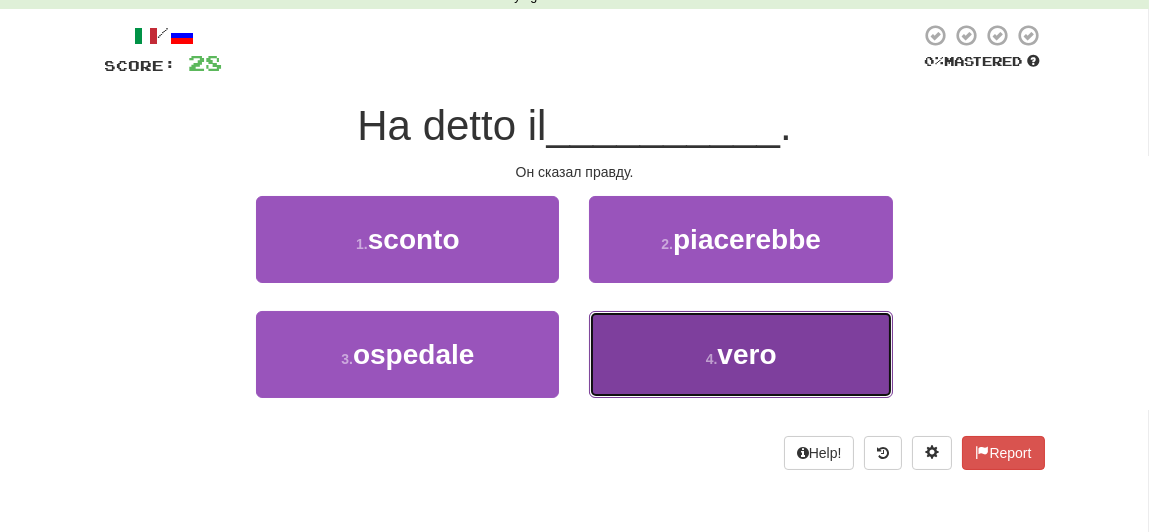 click on "4 .  vero" at bounding box center (740, 354) 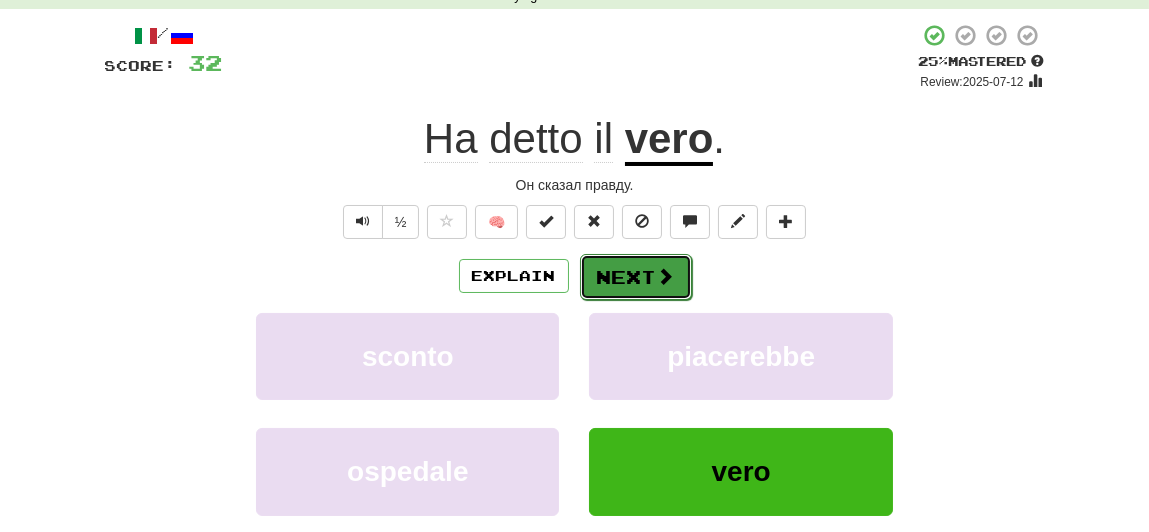 click at bounding box center [666, 276] 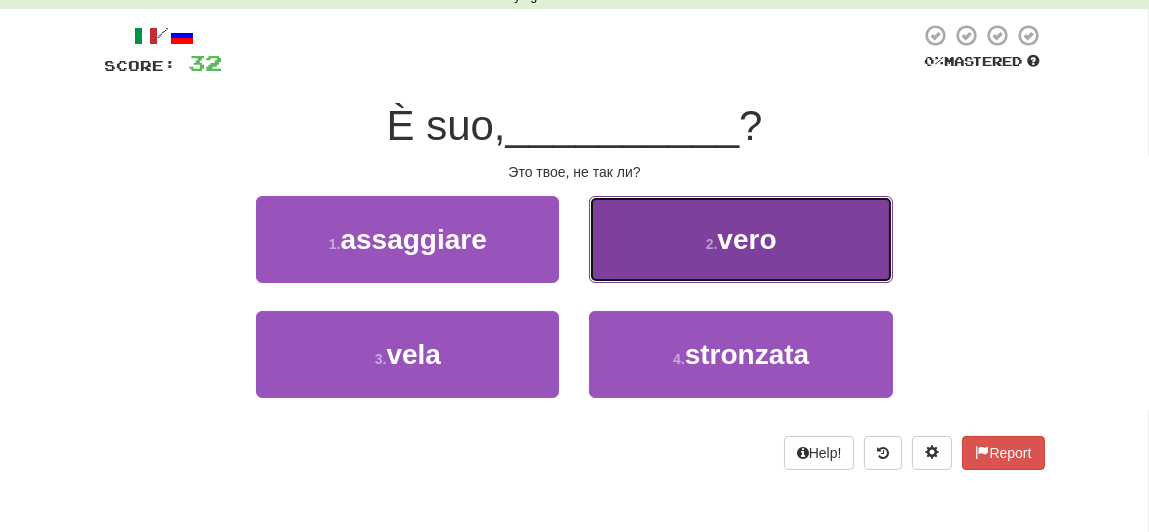 click on "2 .  vero" at bounding box center (740, 239) 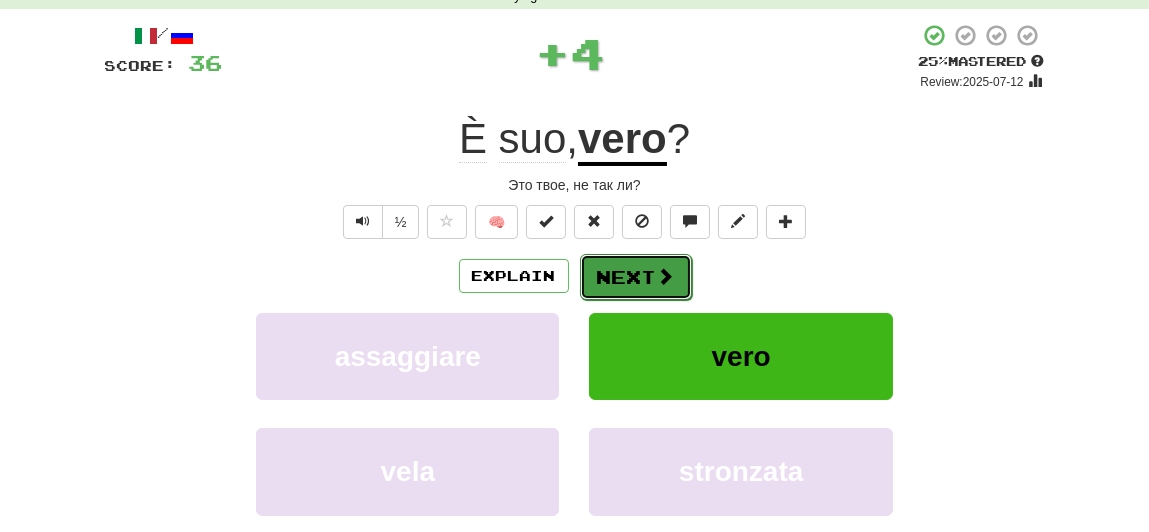 click on "Next" at bounding box center [636, 277] 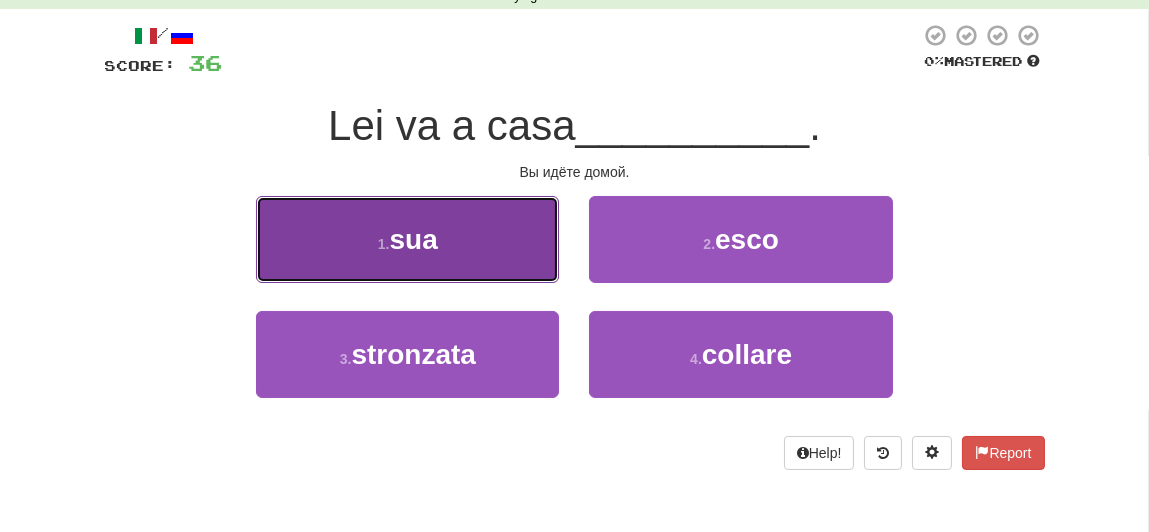 click on "1 .  sua" at bounding box center (407, 239) 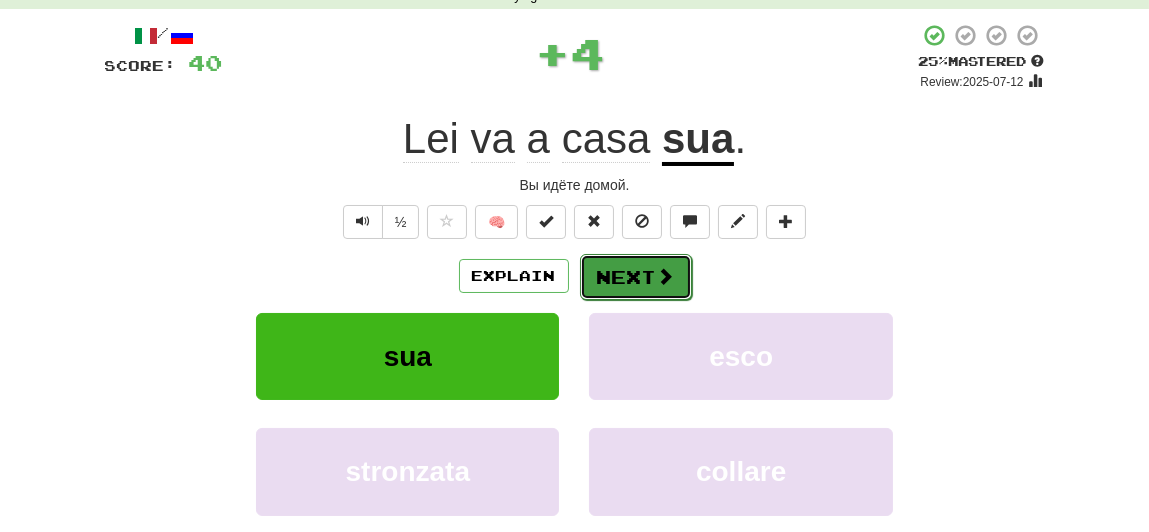 click on "Next" at bounding box center [636, 277] 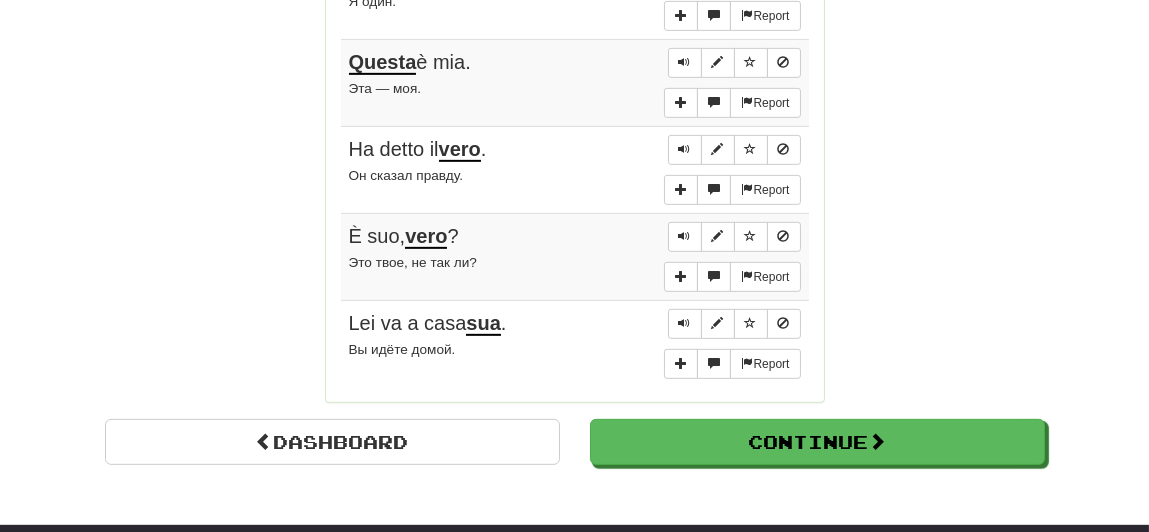 scroll, scrollTop: 1799, scrollLeft: 0, axis: vertical 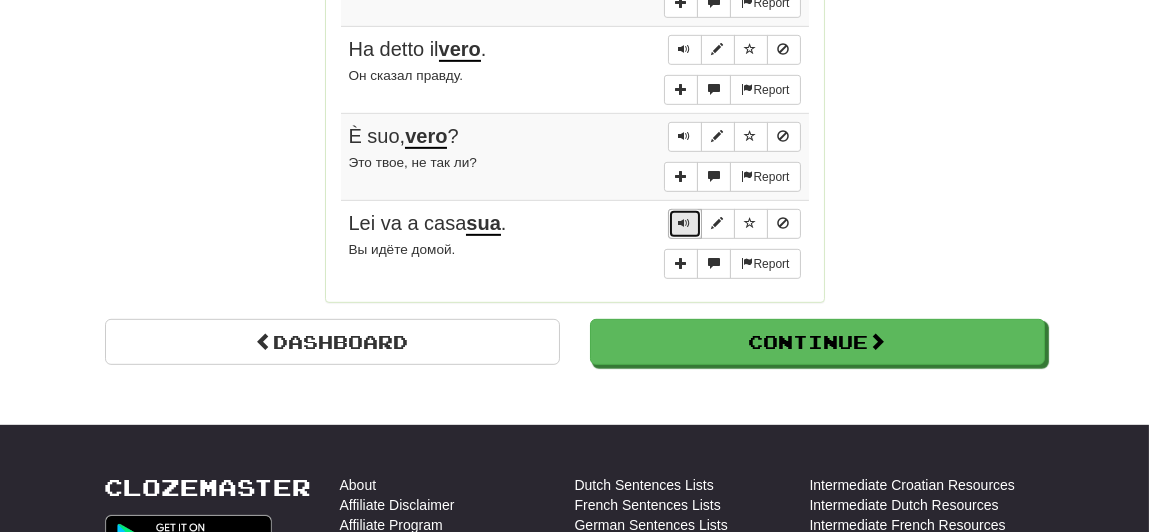 click at bounding box center [685, 224] 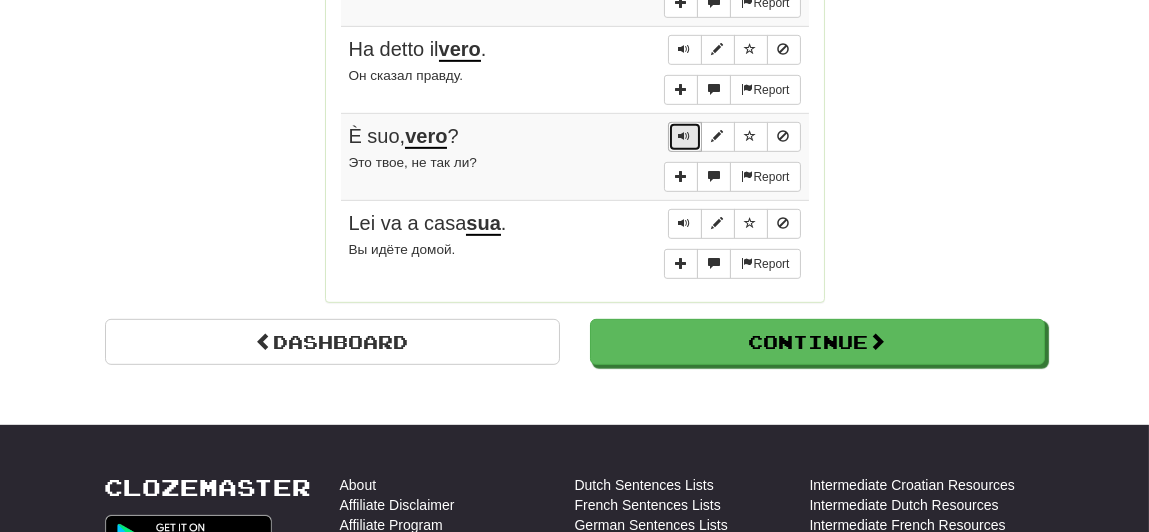 click at bounding box center [685, 137] 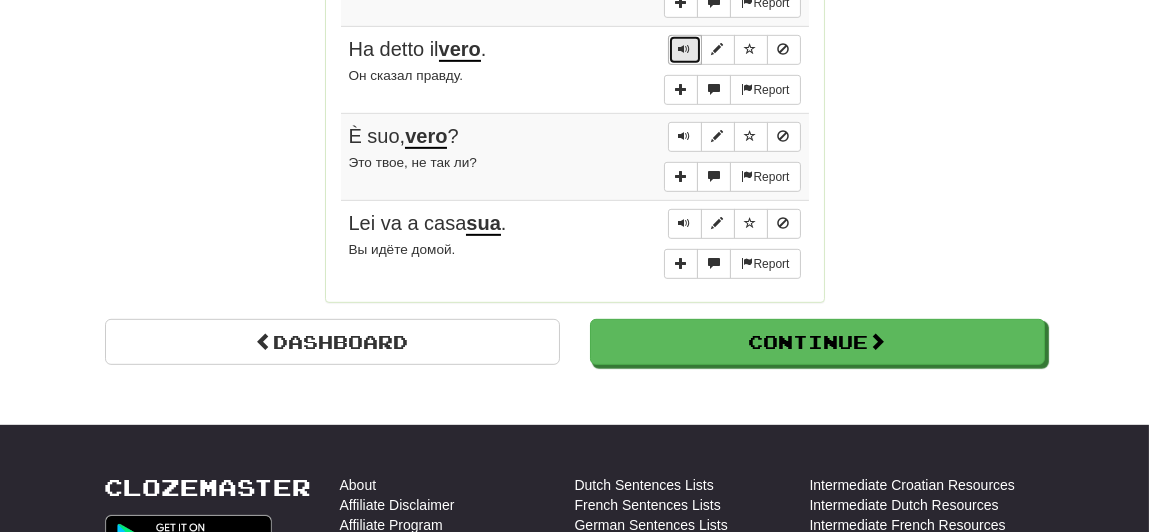 click at bounding box center [685, 50] 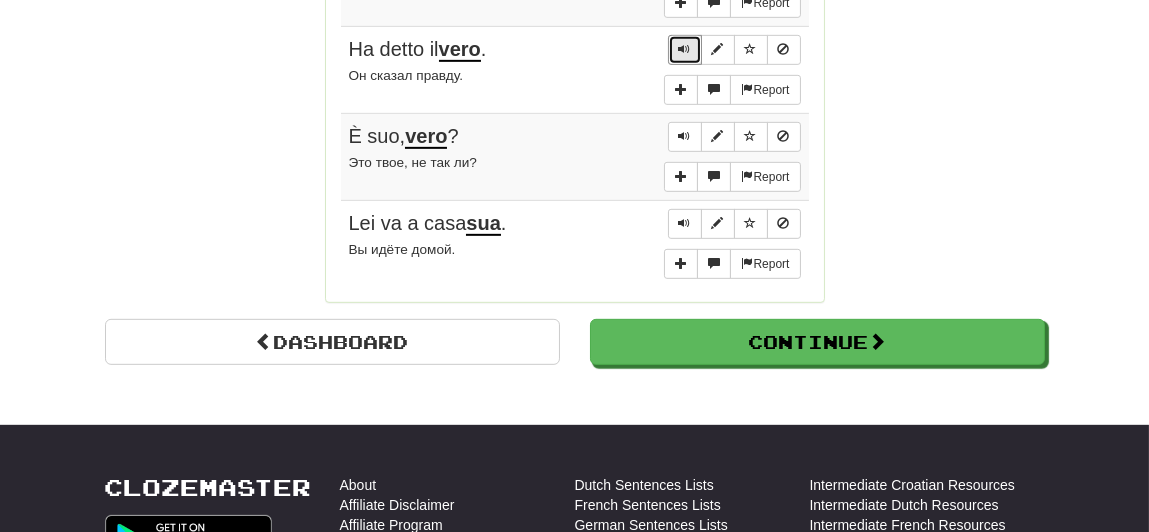 scroll, scrollTop: 1699, scrollLeft: 0, axis: vertical 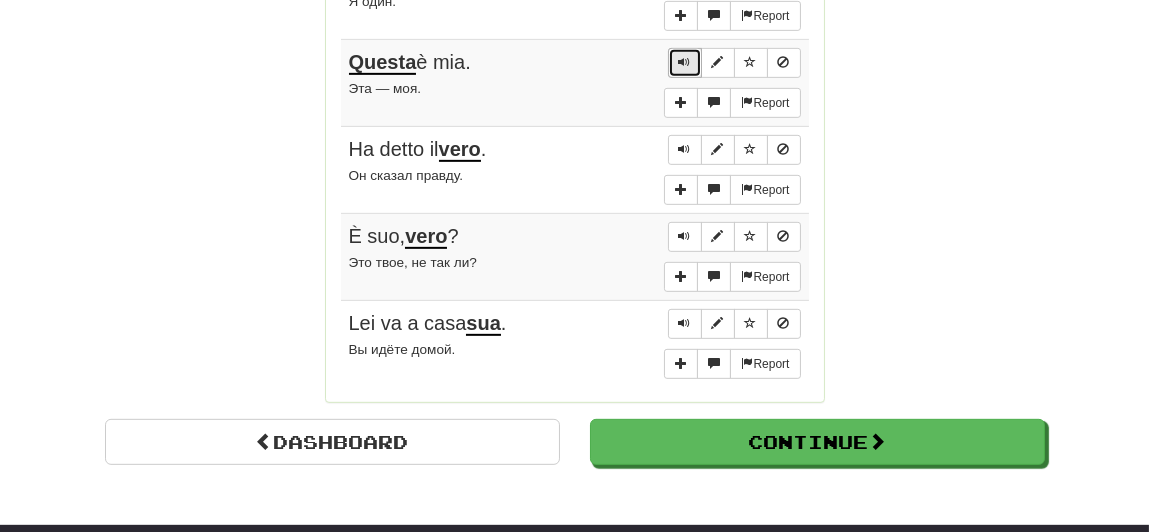 click at bounding box center [685, 62] 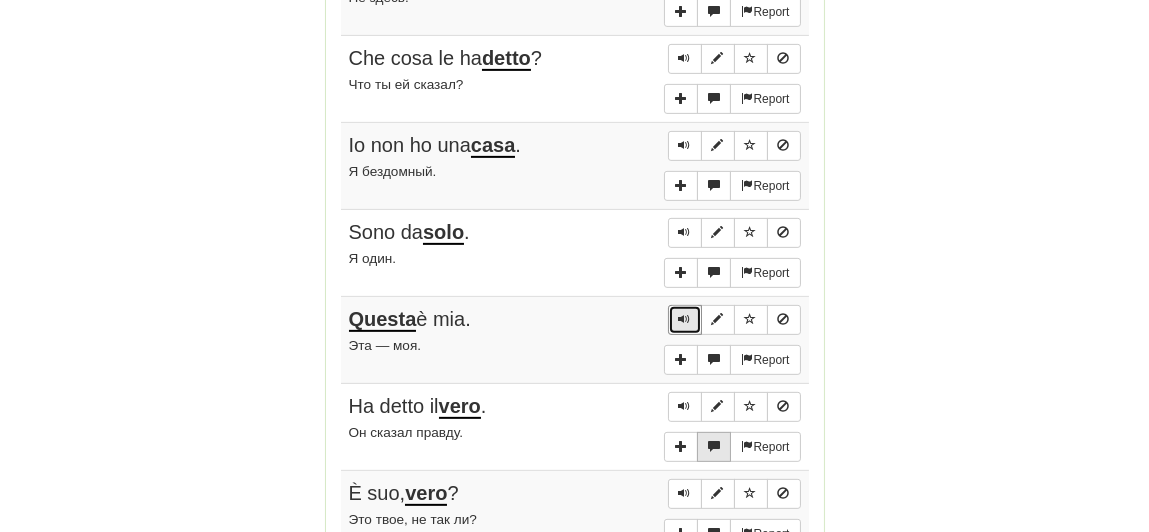 scroll, scrollTop: 1399, scrollLeft: 0, axis: vertical 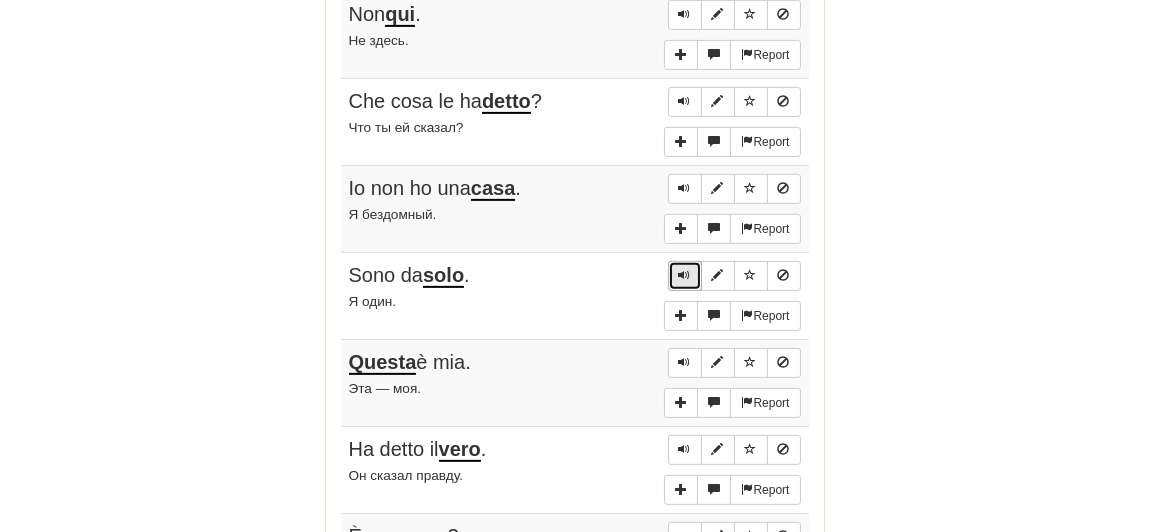 click at bounding box center (685, 275) 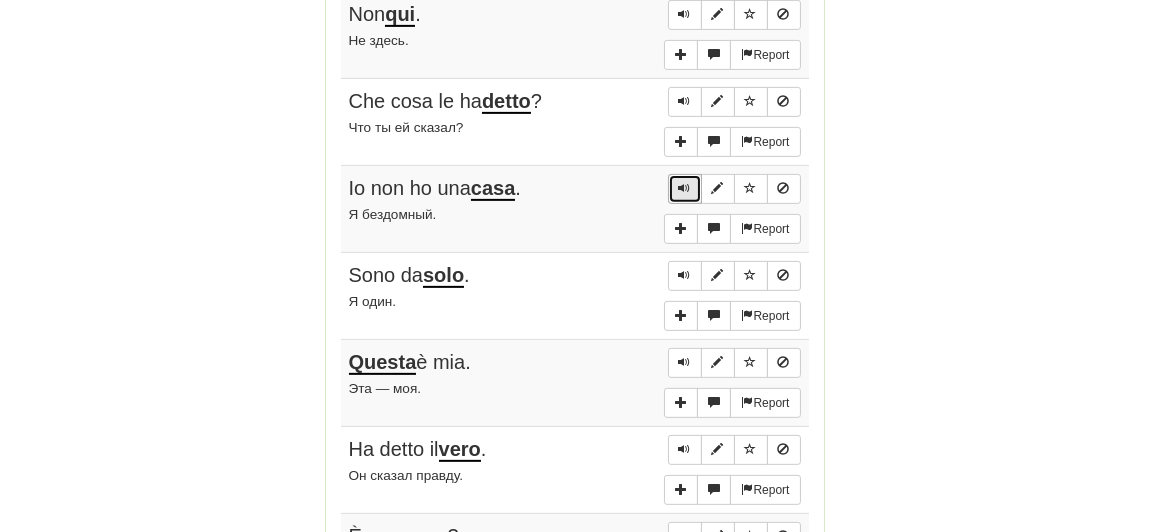 click at bounding box center [685, 189] 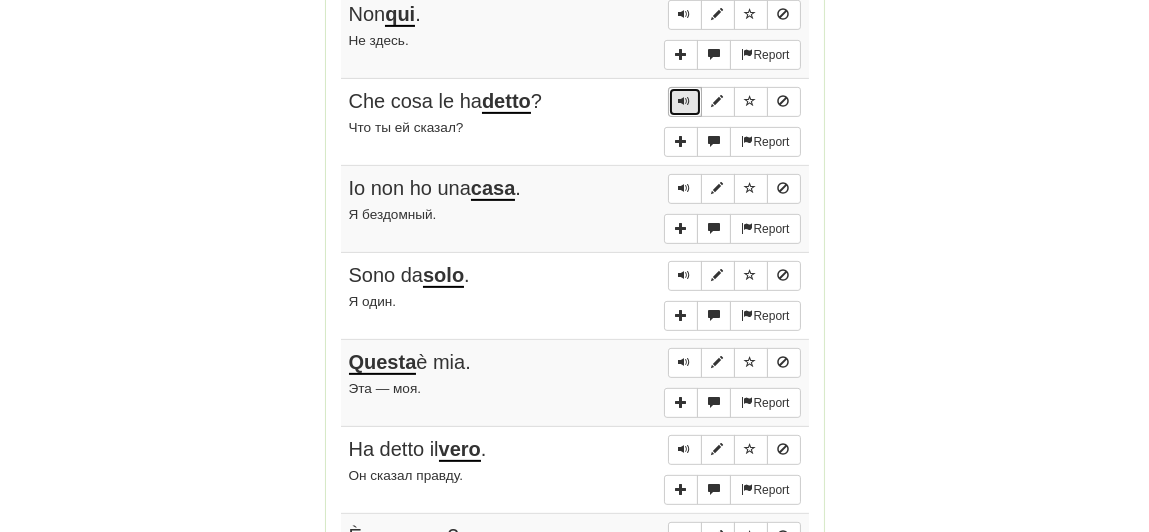 click at bounding box center [685, 101] 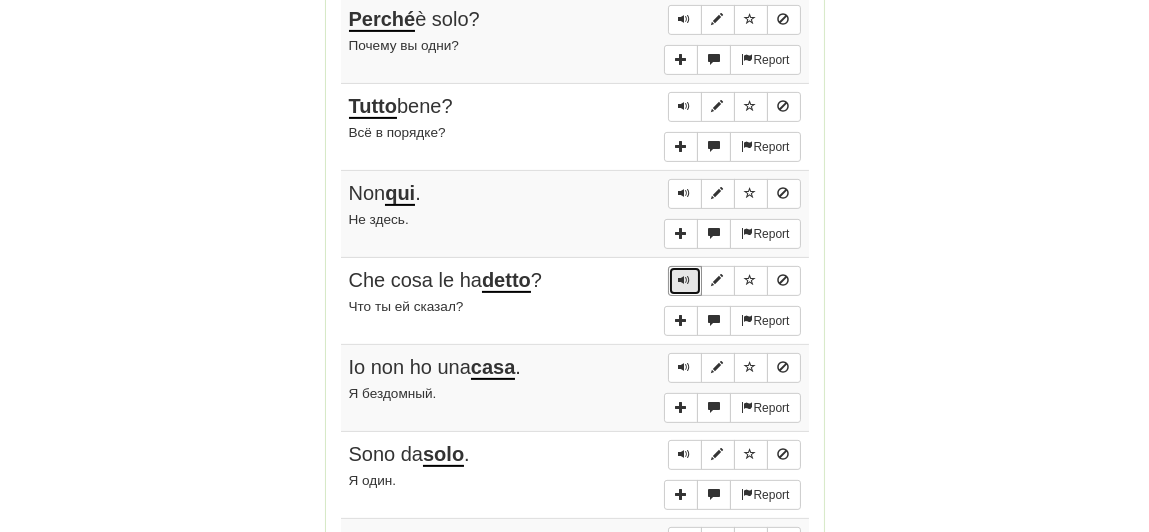 scroll, scrollTop: 1199, scrollLeft: 0, axis: vertical 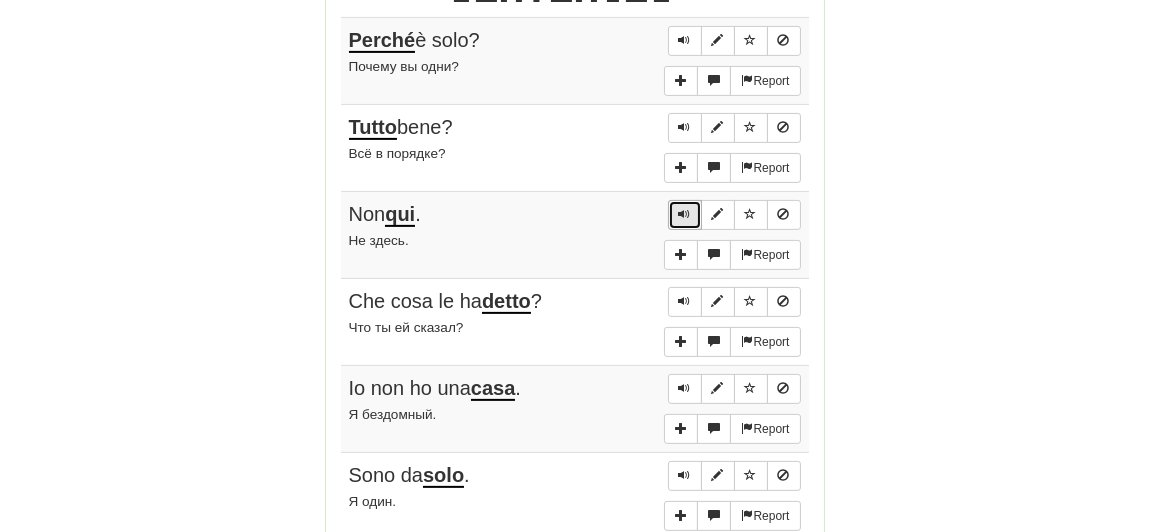 click at bounding box center [685, 214] 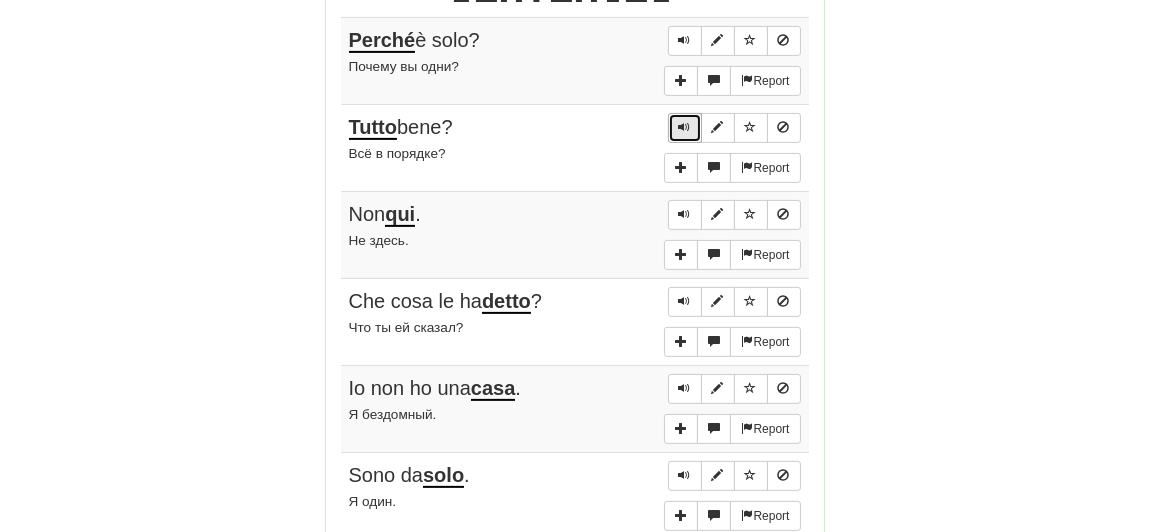 click at bounding box center [685, 127] 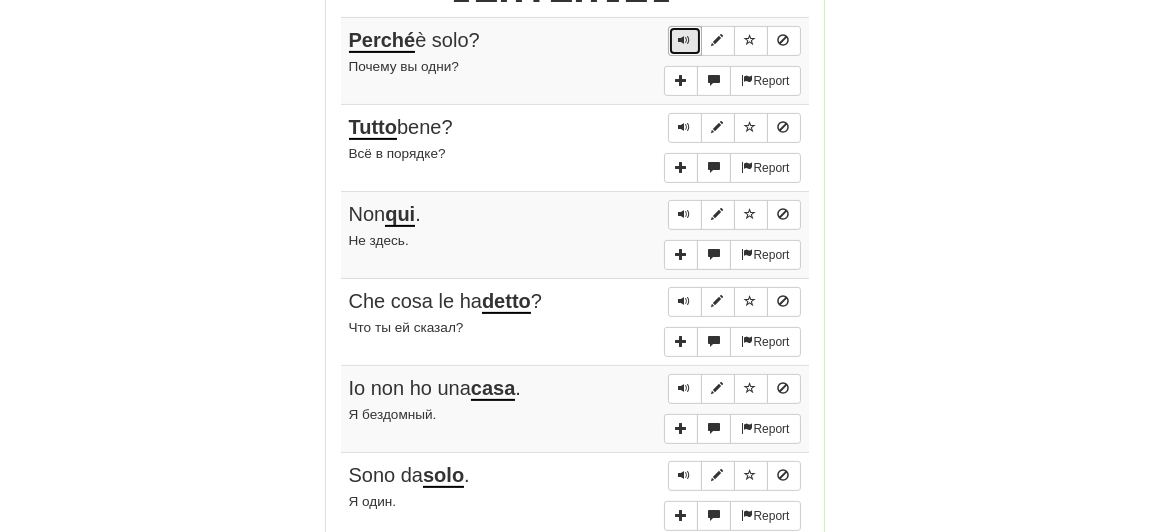 click at bounding box center [685, 40] 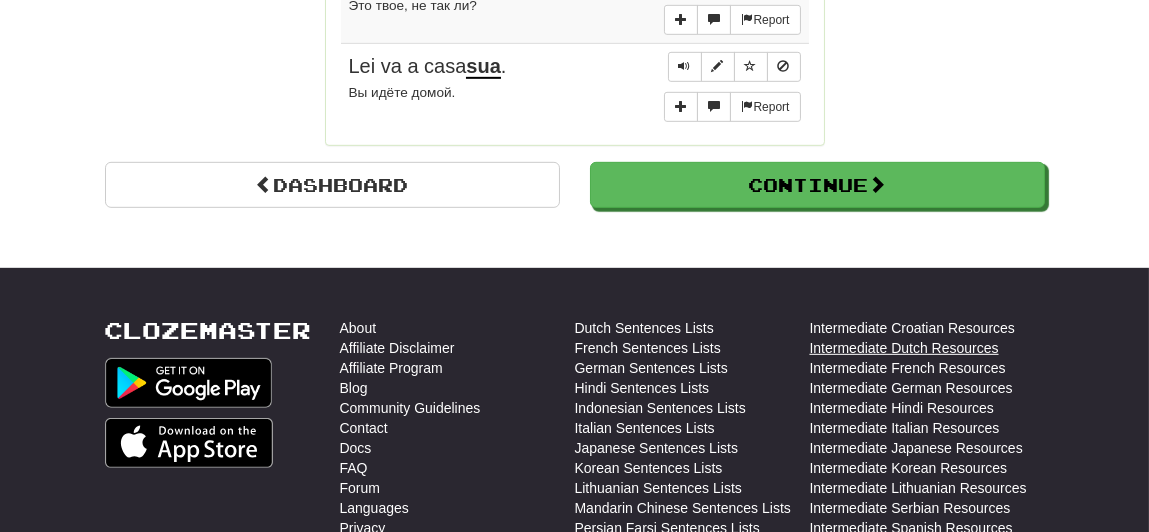 scroll, scrollTop: 1899, scrollLeft: 0, axis: vertical 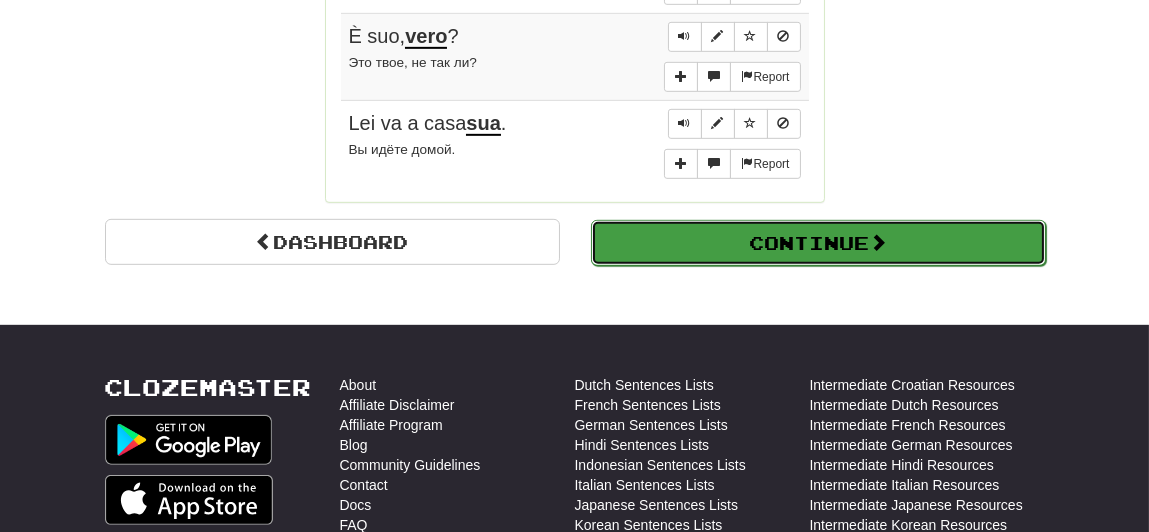 click on "Continue" at bounding box center (818, 243) 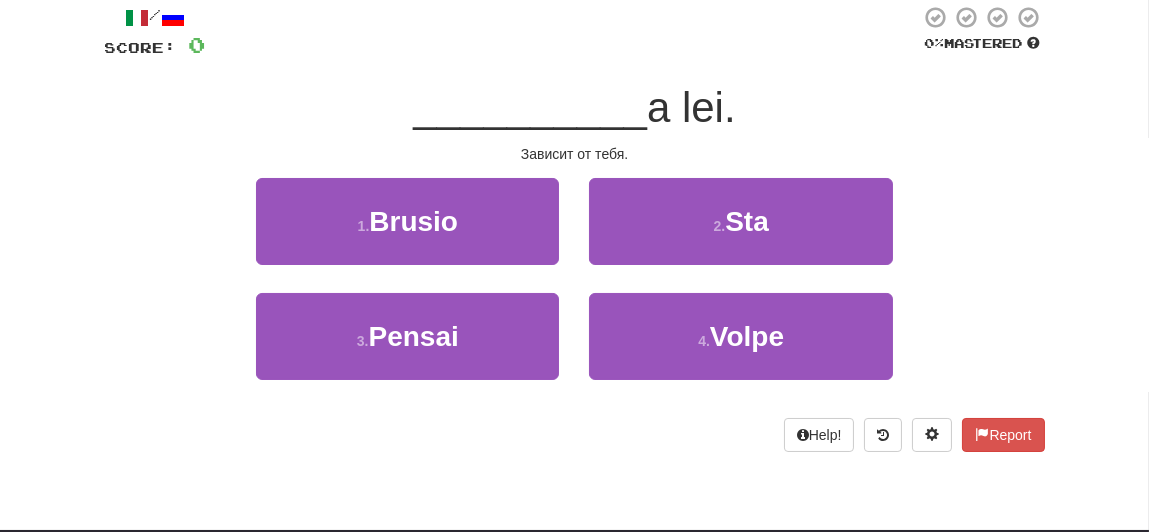scroll, scrollTop: 0, scrollLeft: 0, axis: both 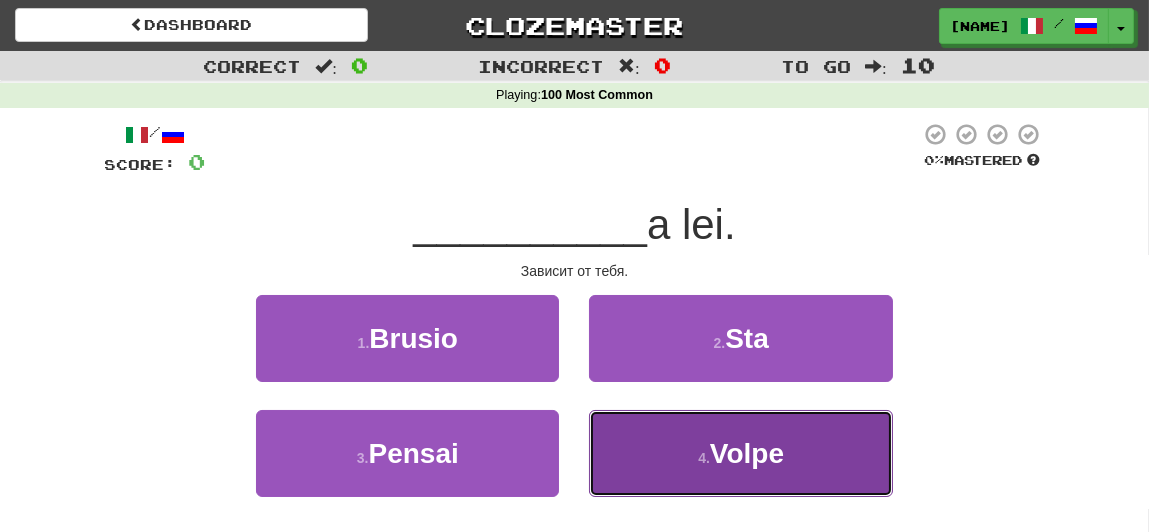 click on "Volpe" at bounding box center (747, 453) 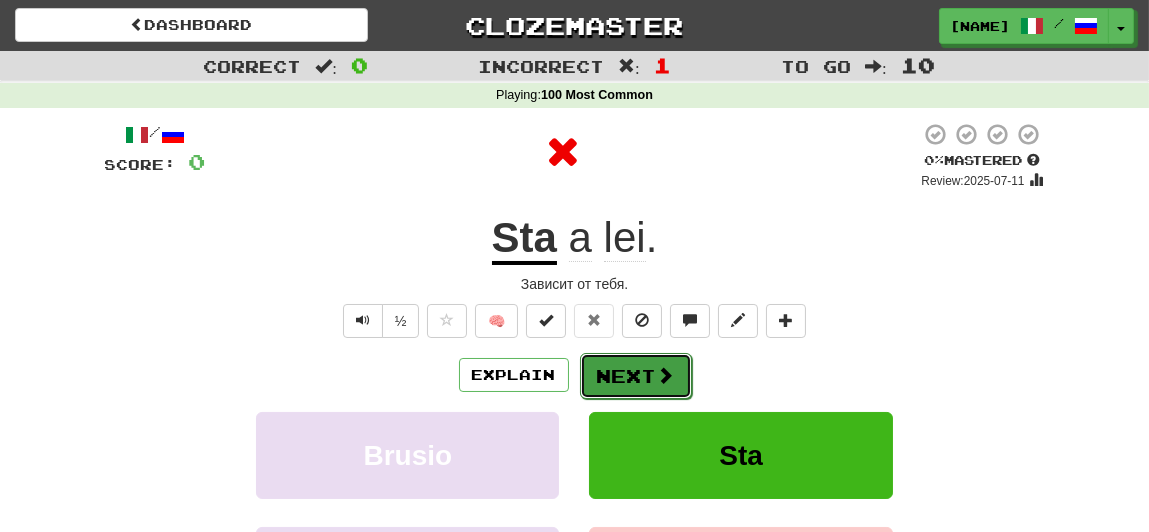 click on "Next" at bounding box center [636, 376] 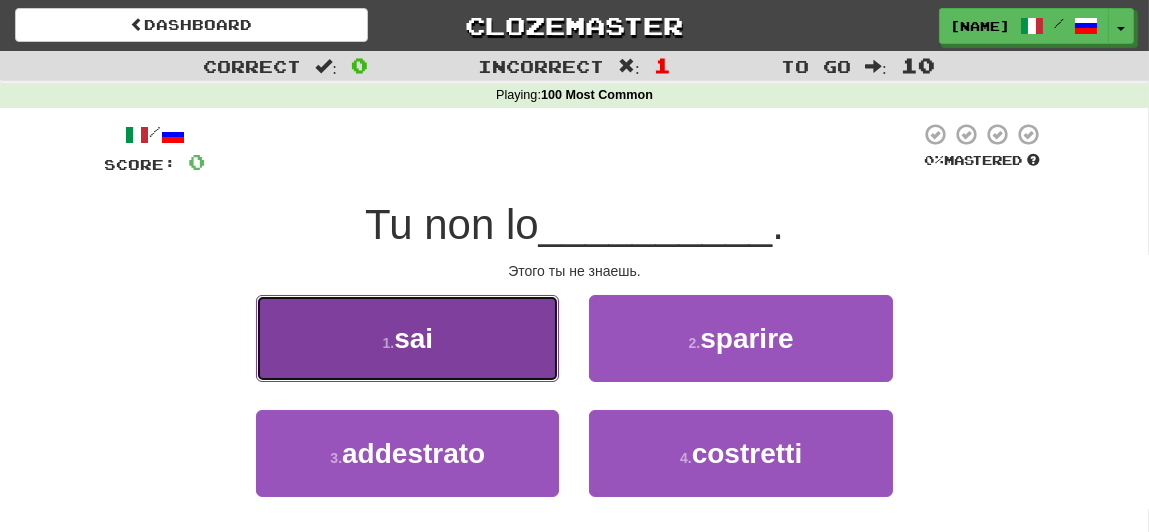 click on "1 .  sai" at bounding box center [407, 338] 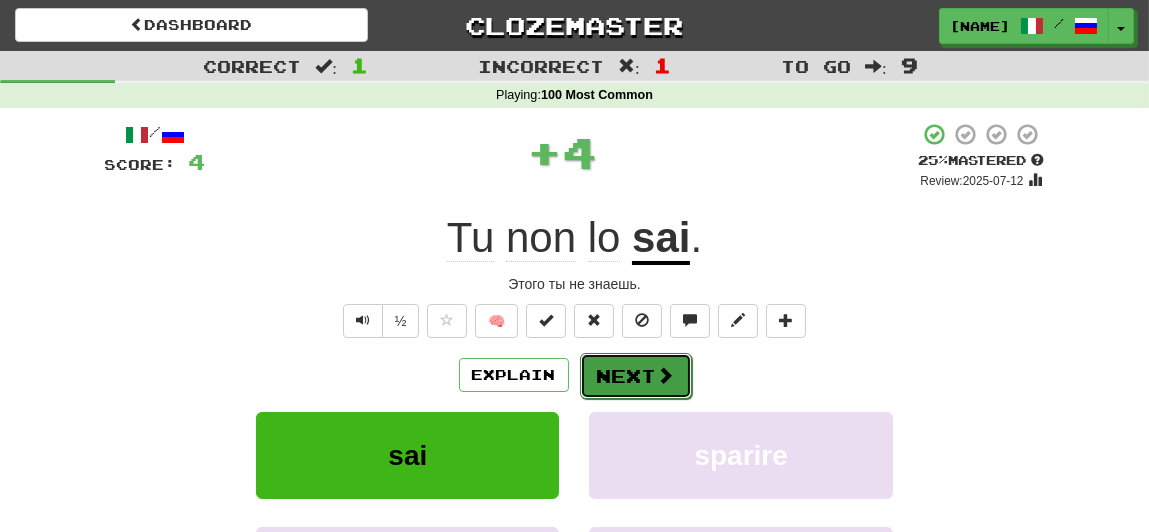 click on "Next" at bounding box center (636, 376) 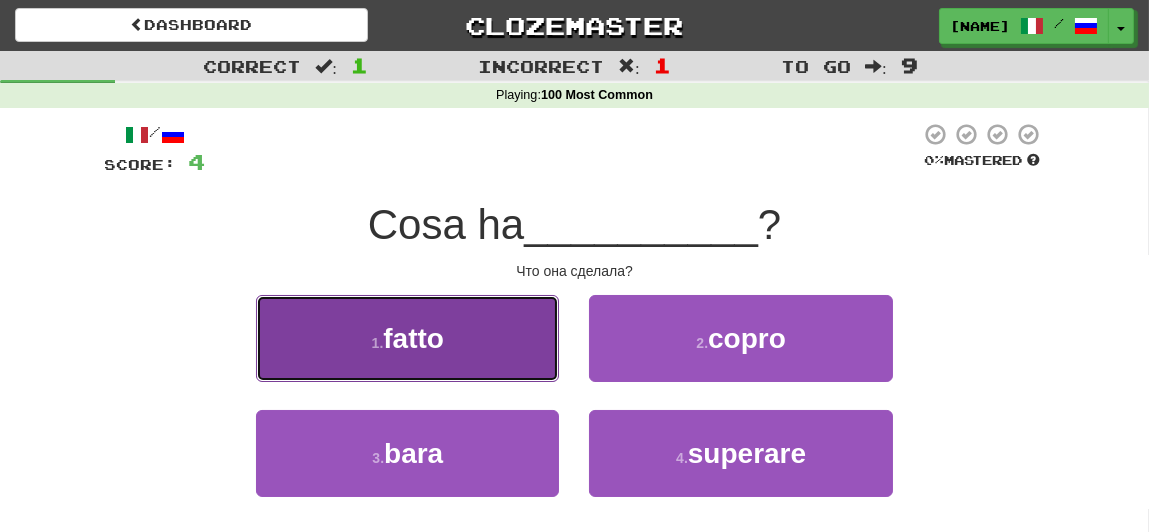 click on "1 .  fatto" at bounding box center [407, 338] 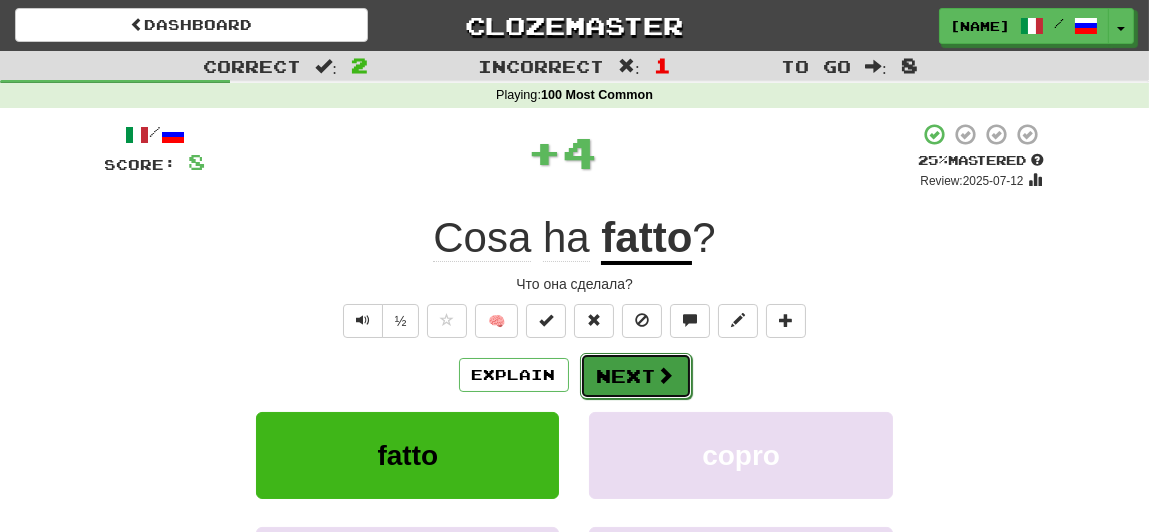 click on "Next" at bounding box center (636, 376) 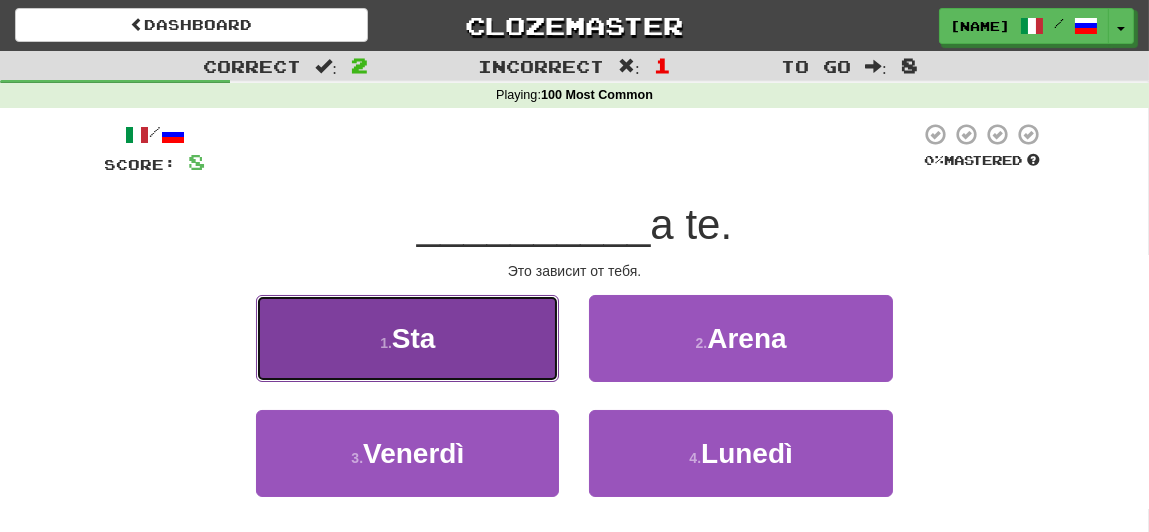 click on "1 .  Sta" at bounding box center (407, 338) 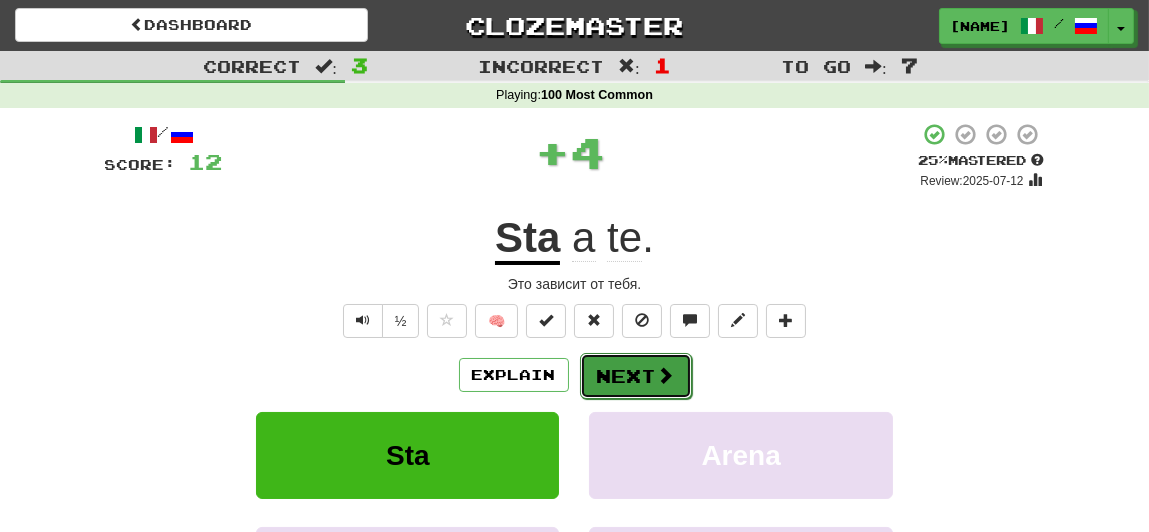 click on "Next" at bounding box center (636, 376) 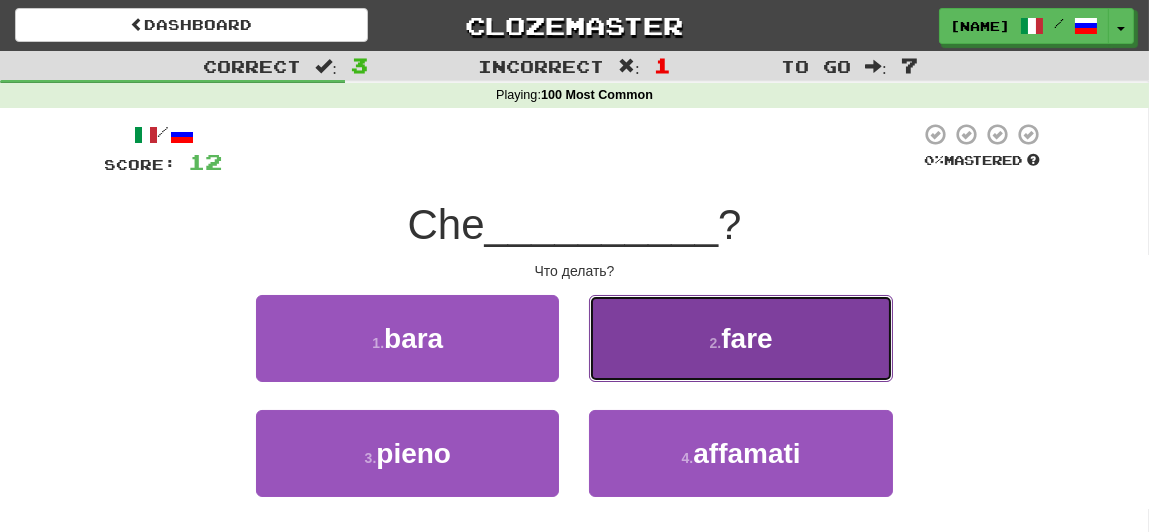 click on "fare" at bounding box center [746, 338] 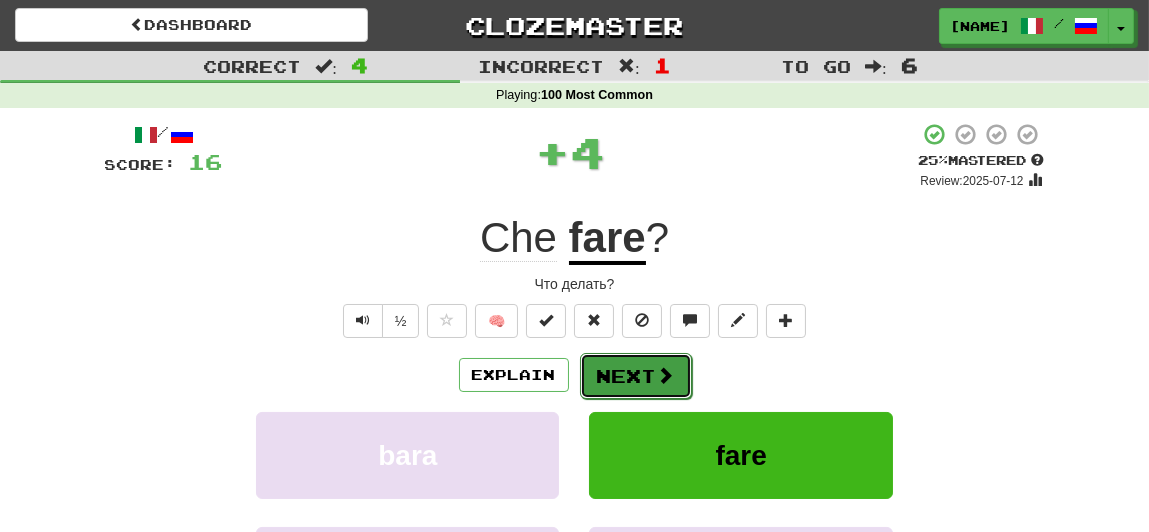 click at bounding box center (666, 375) 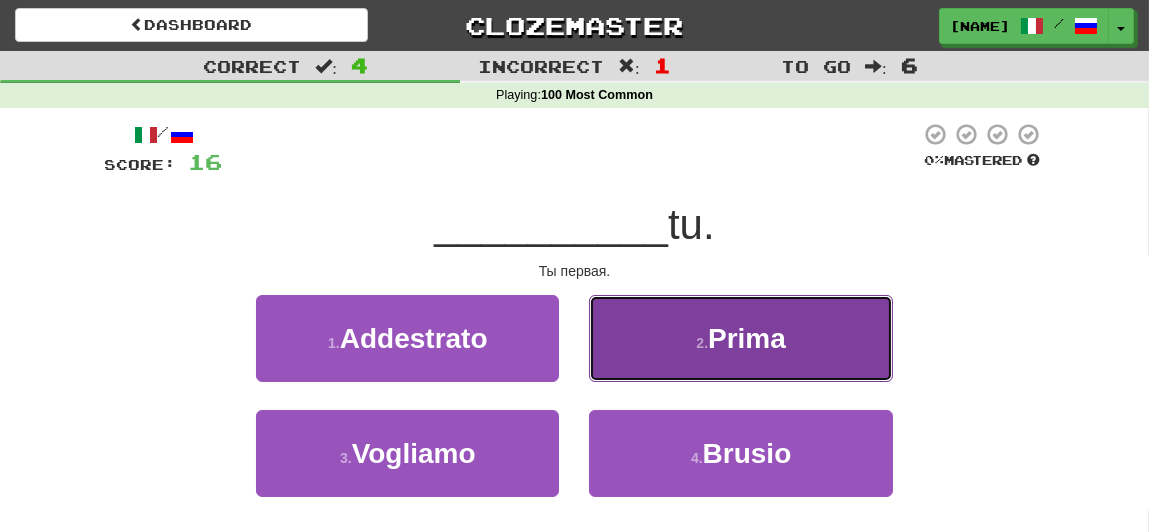 click on "2 .  Prima" at bounding box center [740, 338] 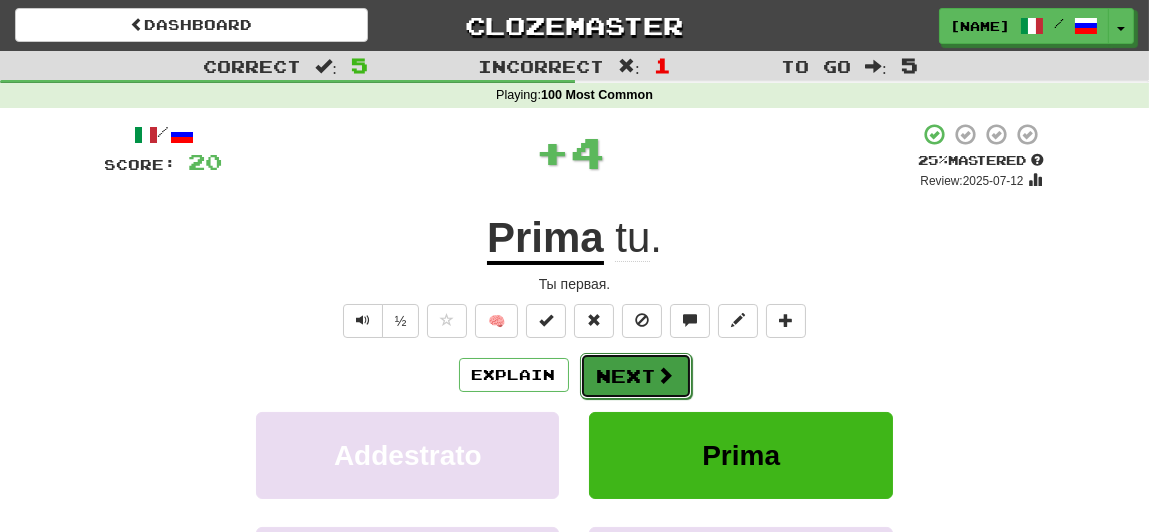 click at bounding box center (666, 375) 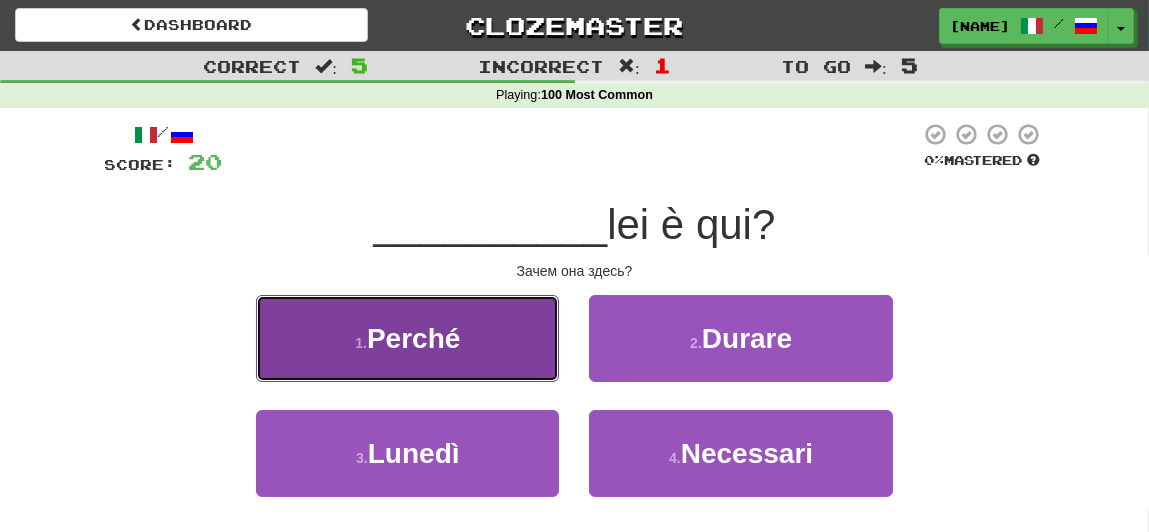 click on "1 .  Perché" at bounding box center [407, 338] 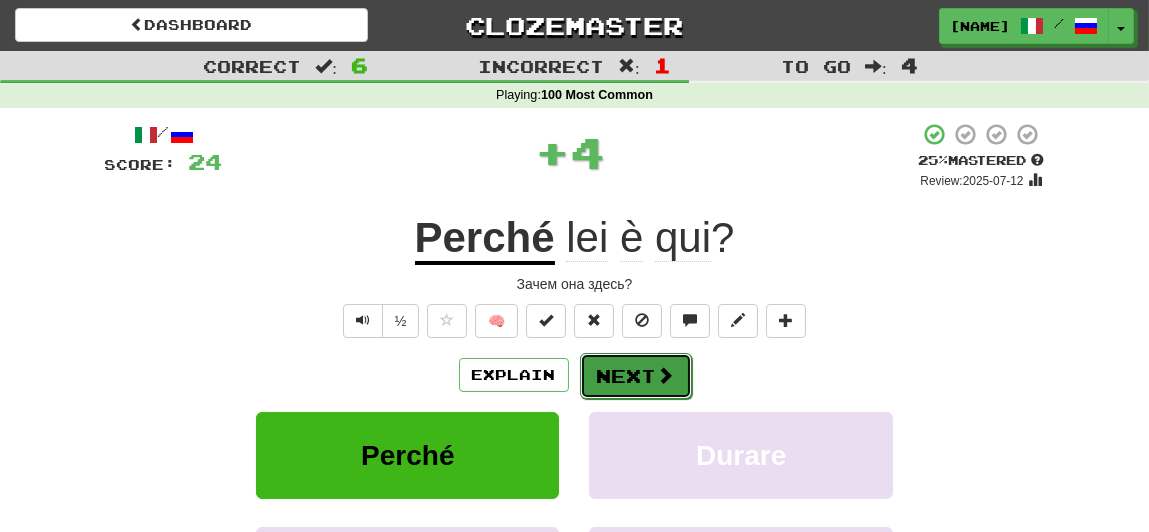 click on "Next" at bounding box center (636, 376) 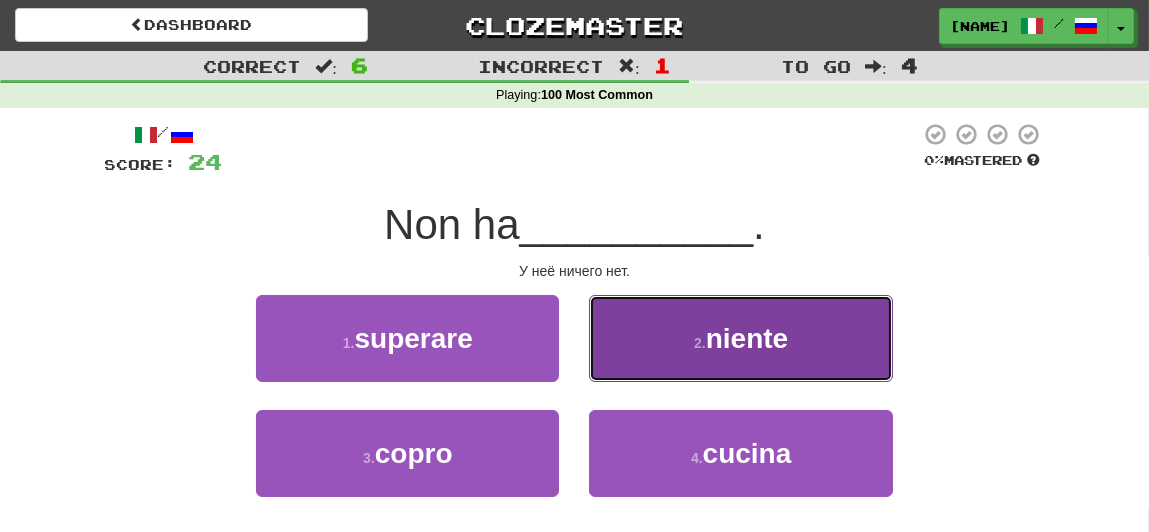 click on "2 .  niente" at bounding box center (740, 338) 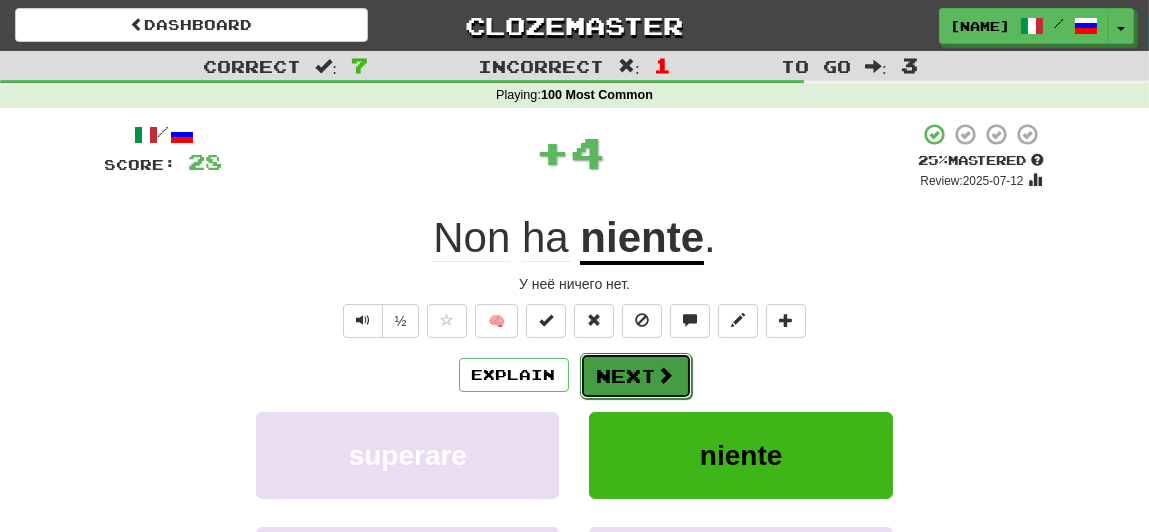 click at bounding box center [666, 375] 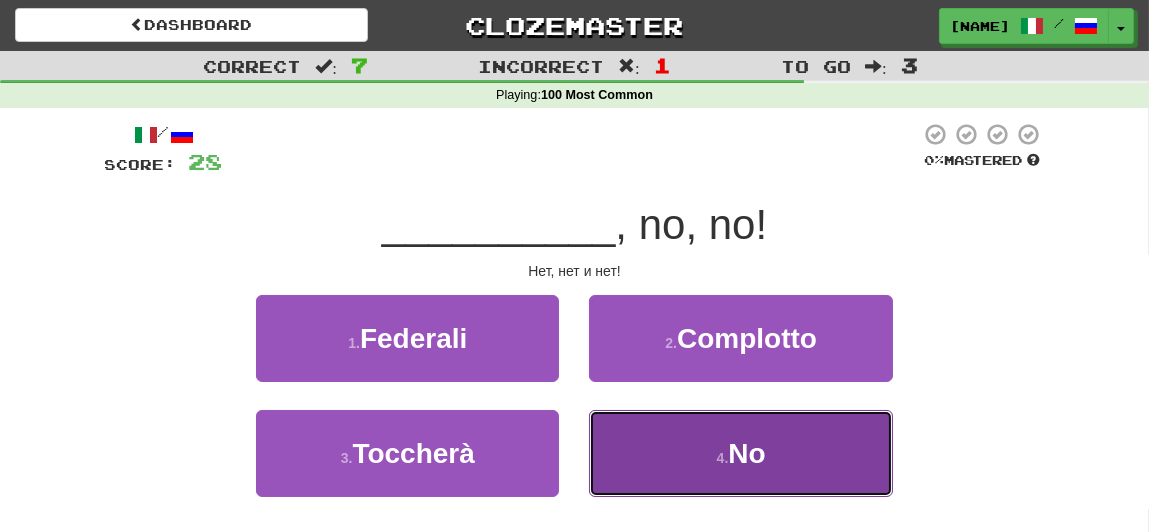 click on "4 .  No" at bounding box center [740, 453] 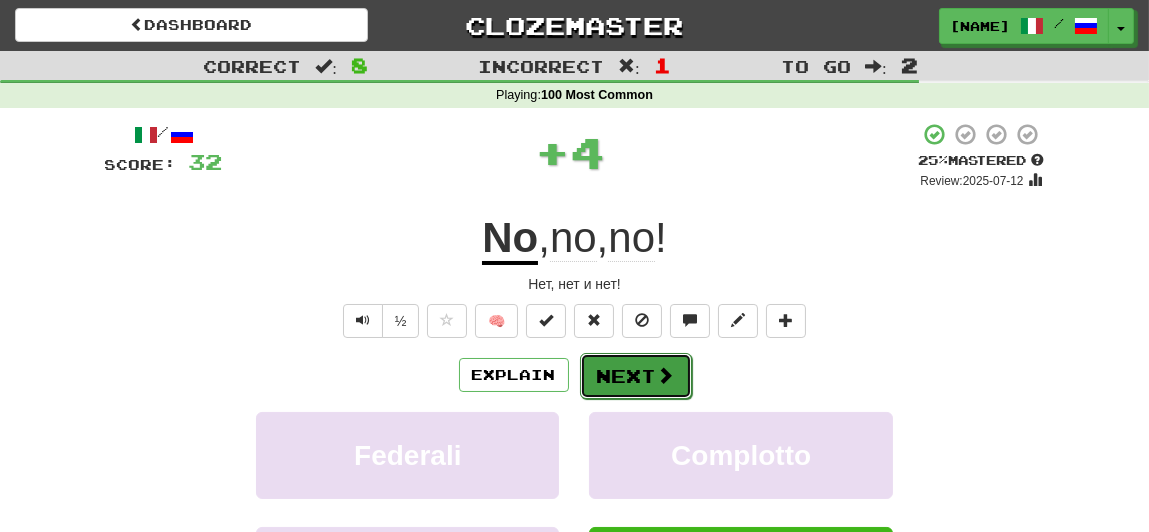 click at bounding box center (666, 375) 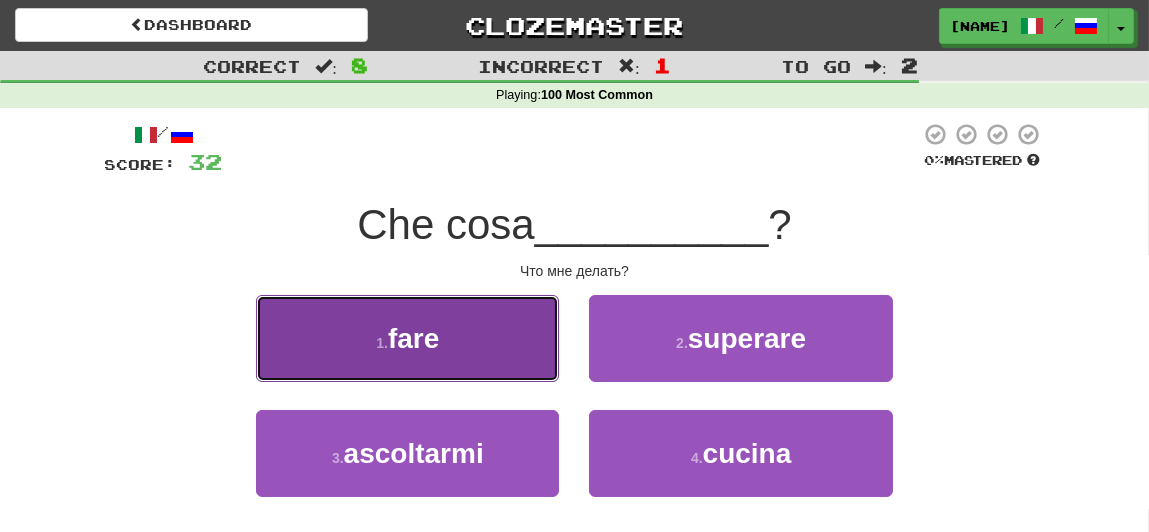 click on "1 .  fare" at bounding box center (407, 338) 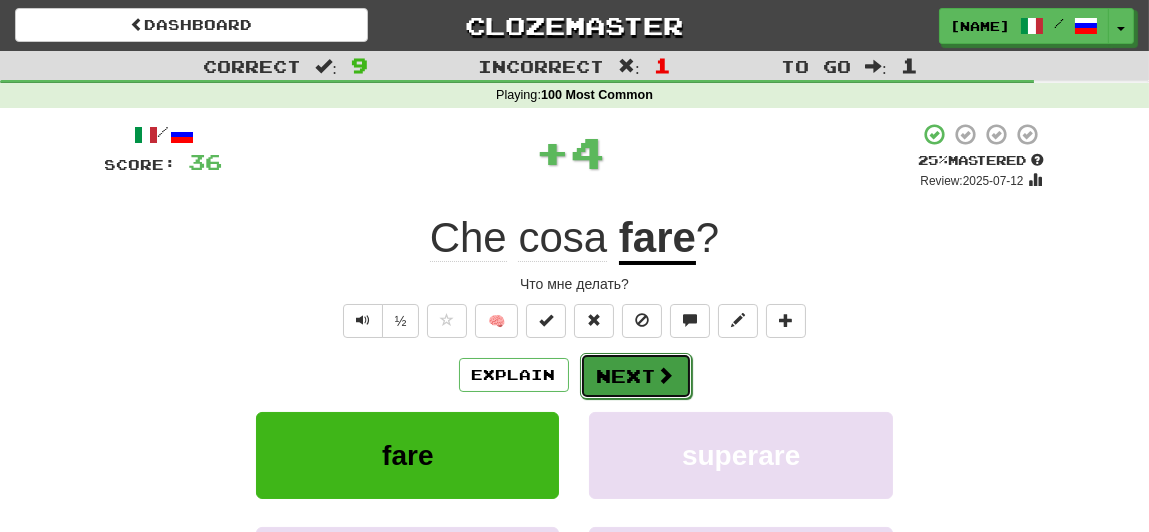 click on "Next" at bounding box center [636, 376] 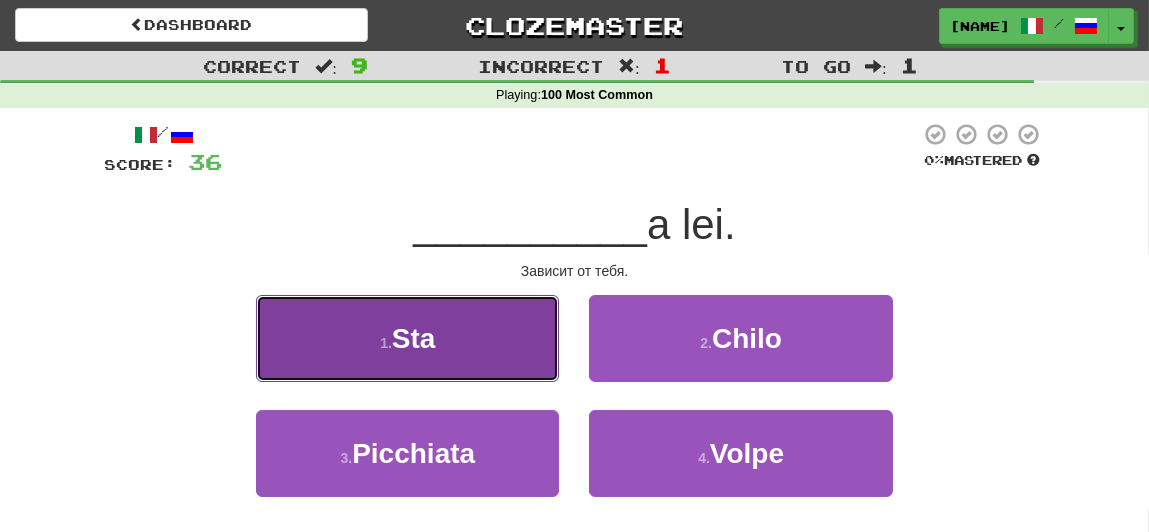 click on "1 .  Sta" at bounding box center [407, 338] 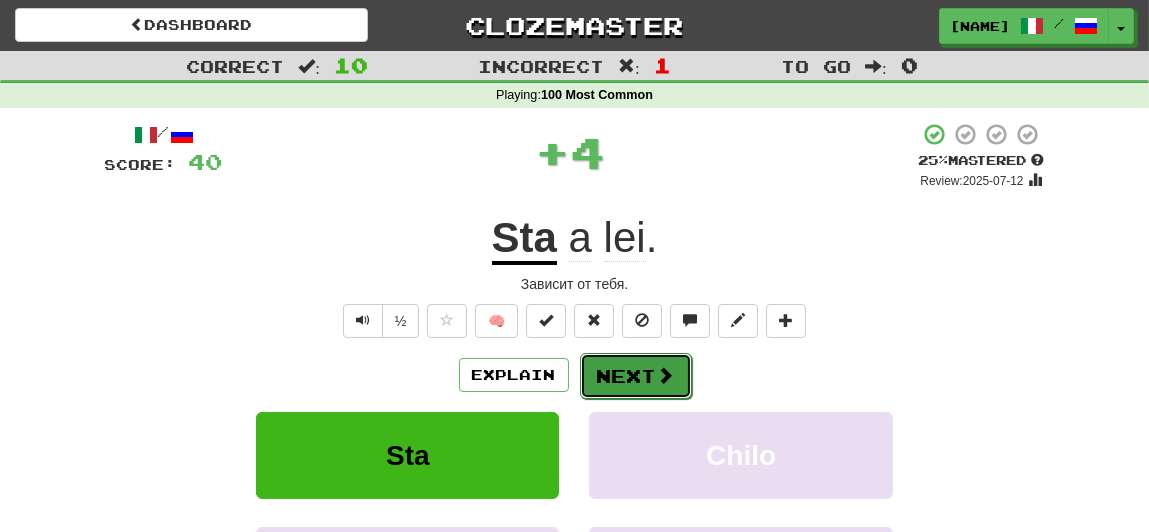 click on "Next" at bounding box center [636, 376] 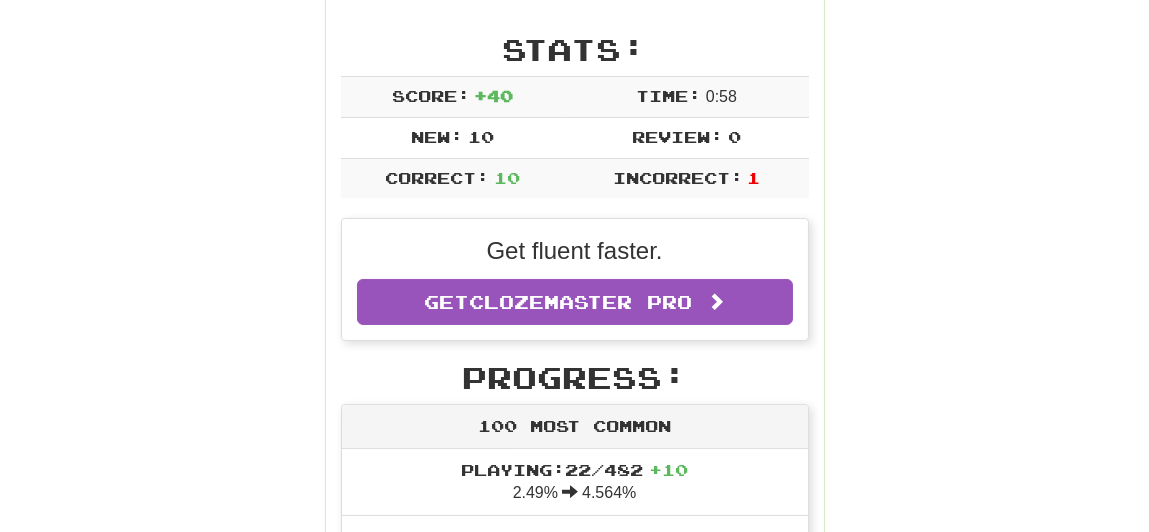 scroll, scrollTop: 0, scrollLeft: 0, axis: both 